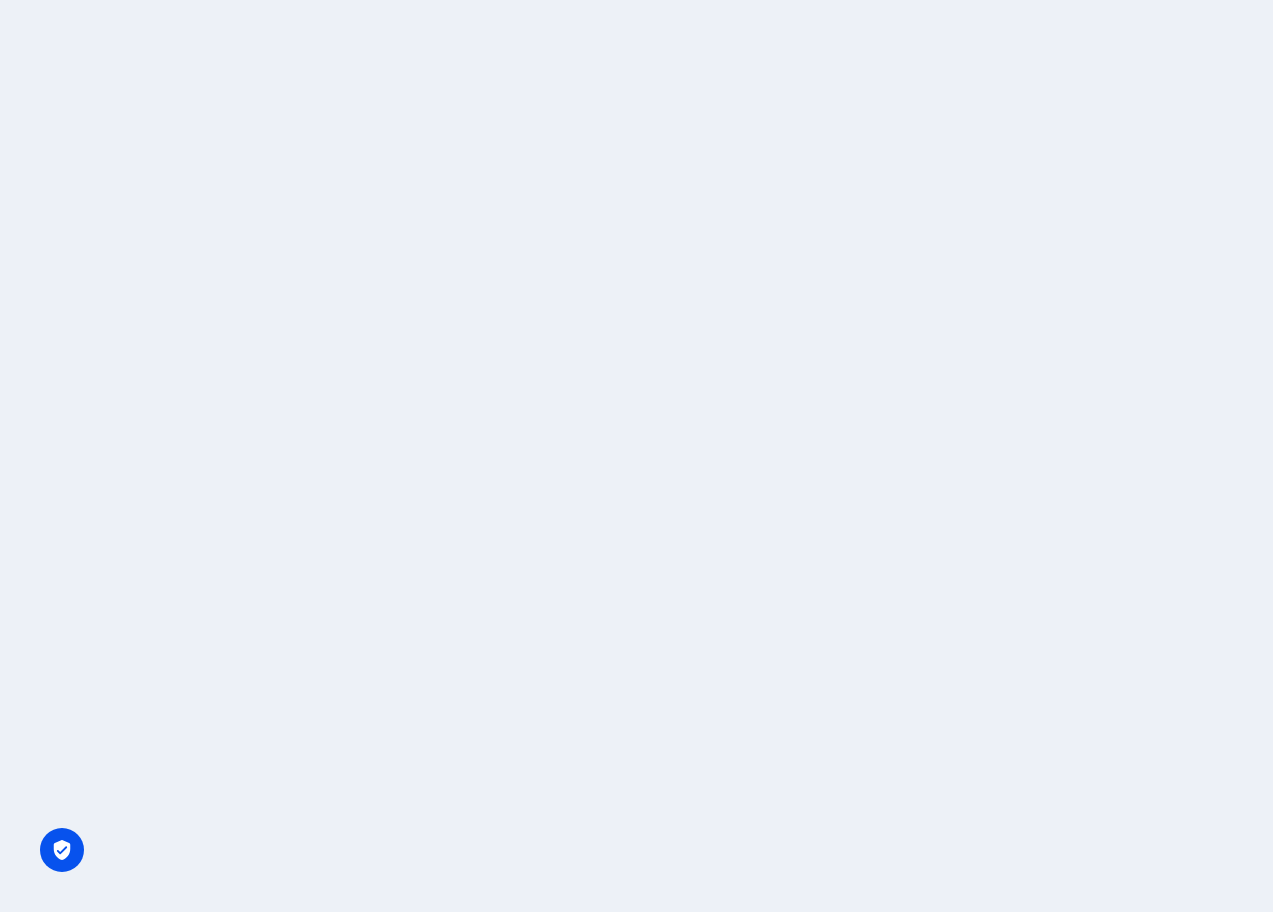 scroll, scrollTop: 0, scrollLeft: 0, axis: both 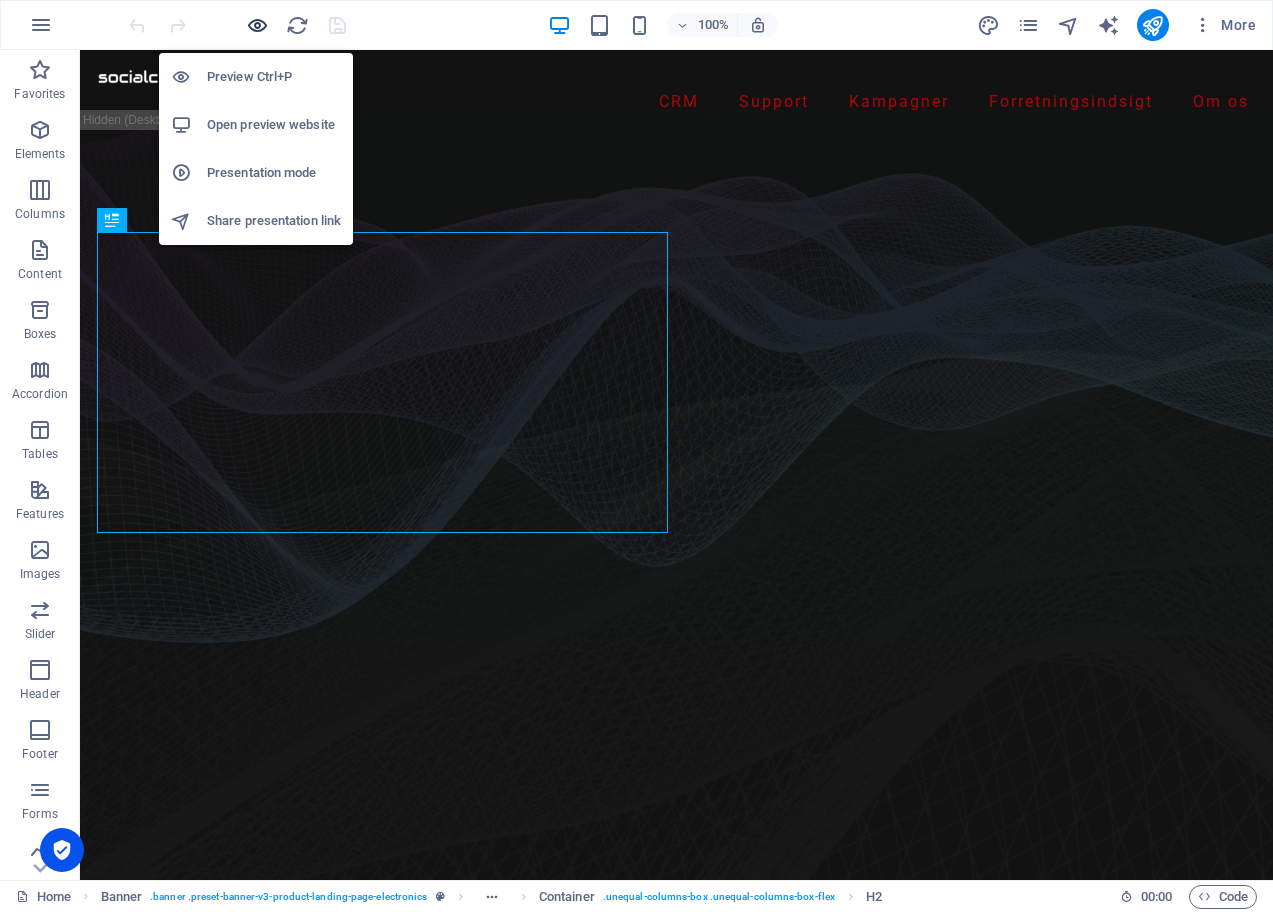 click at bounding box center [257, 25] 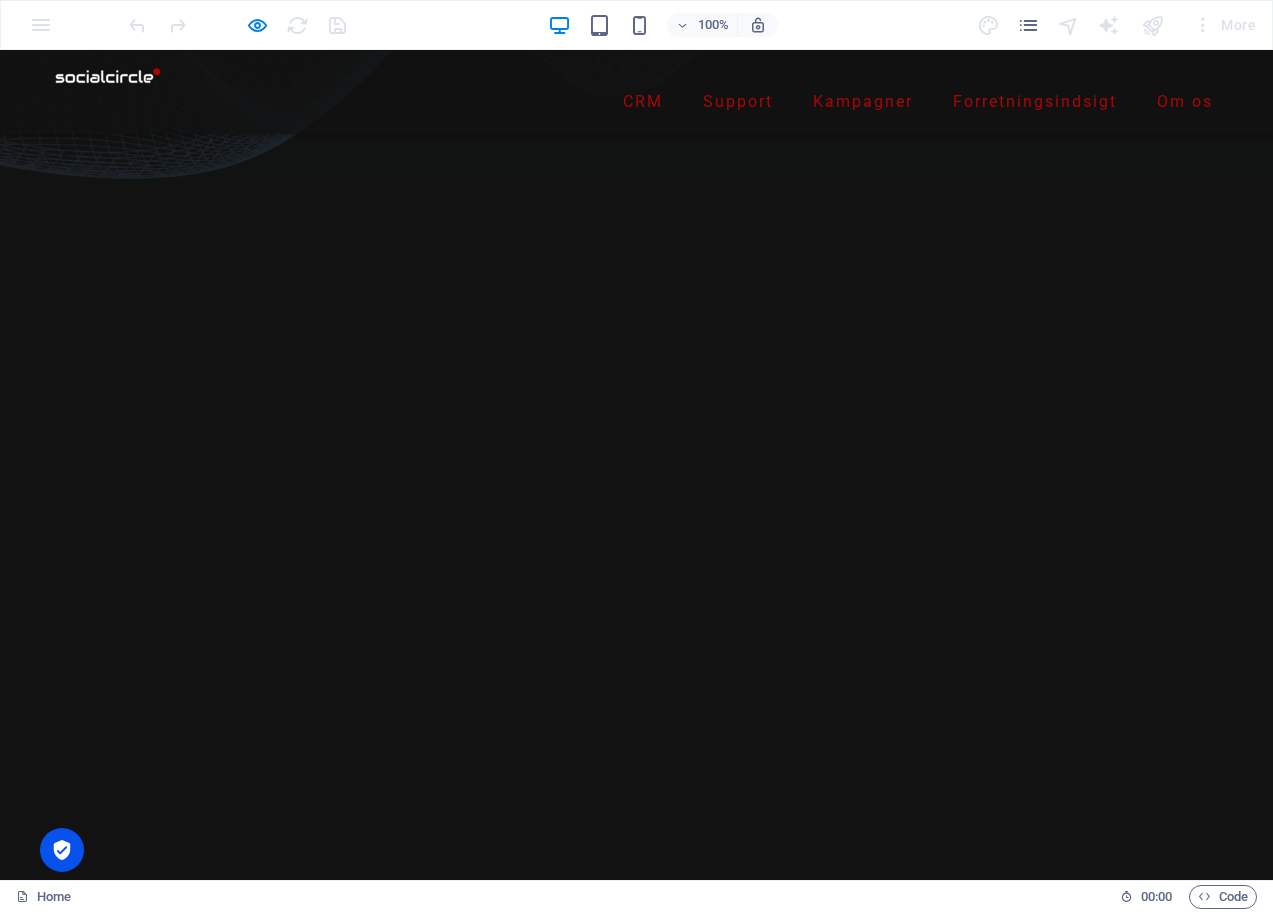 scroll, scrollTop: 0, scrollLeft: 0, axis: both 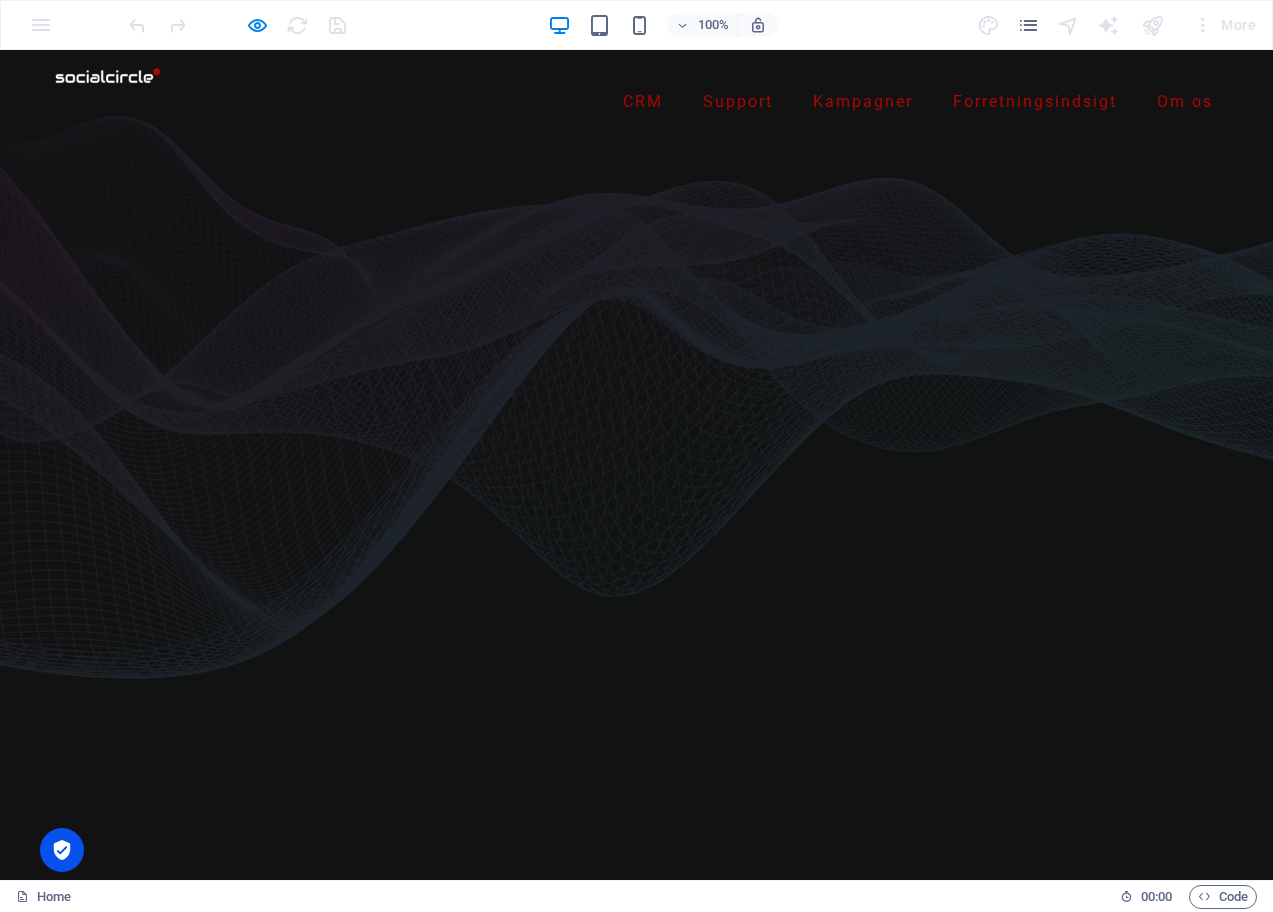 click on "CRM-strategi" at bounding box center (-288, 1892) 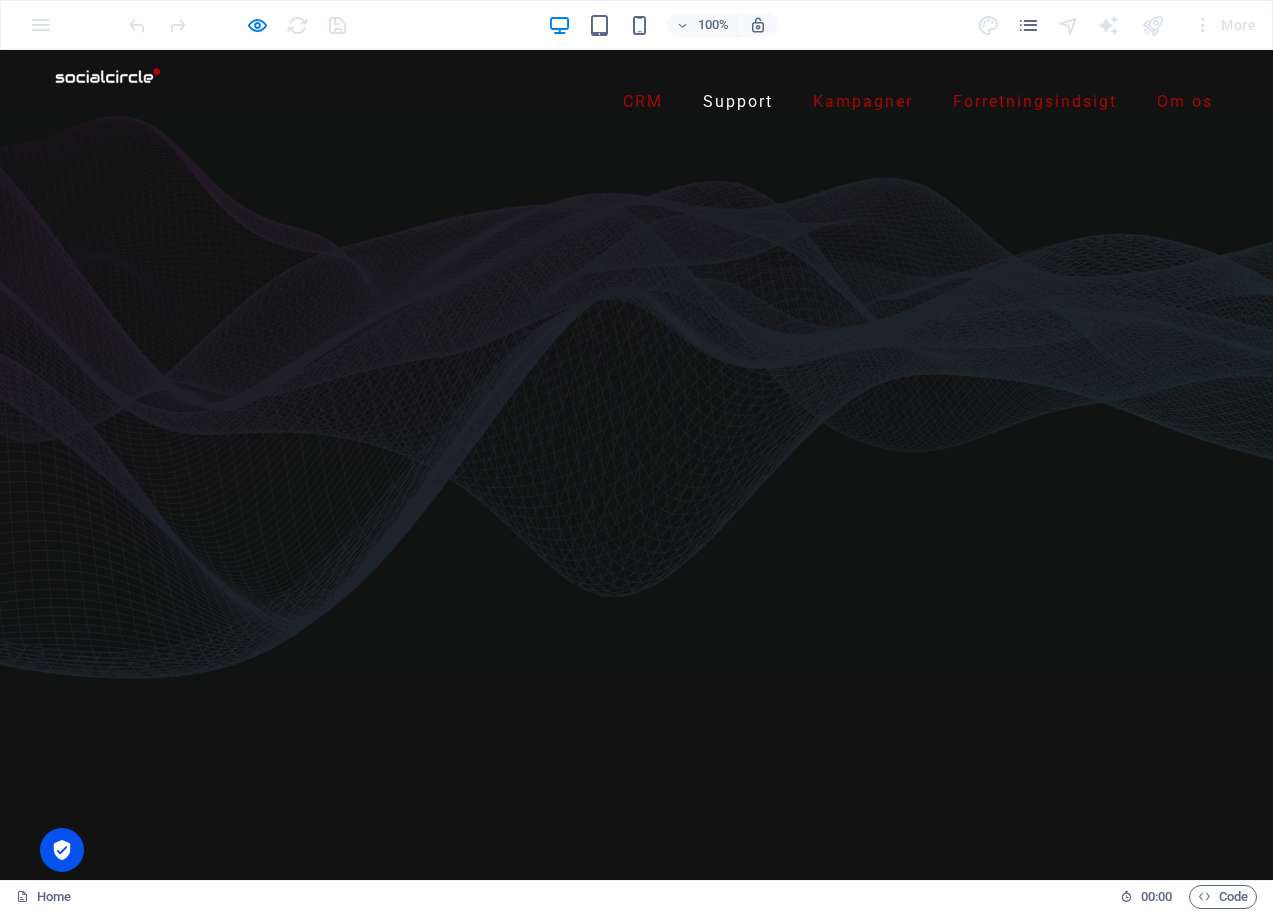 click on "Support" at bounding box center [738, 102] 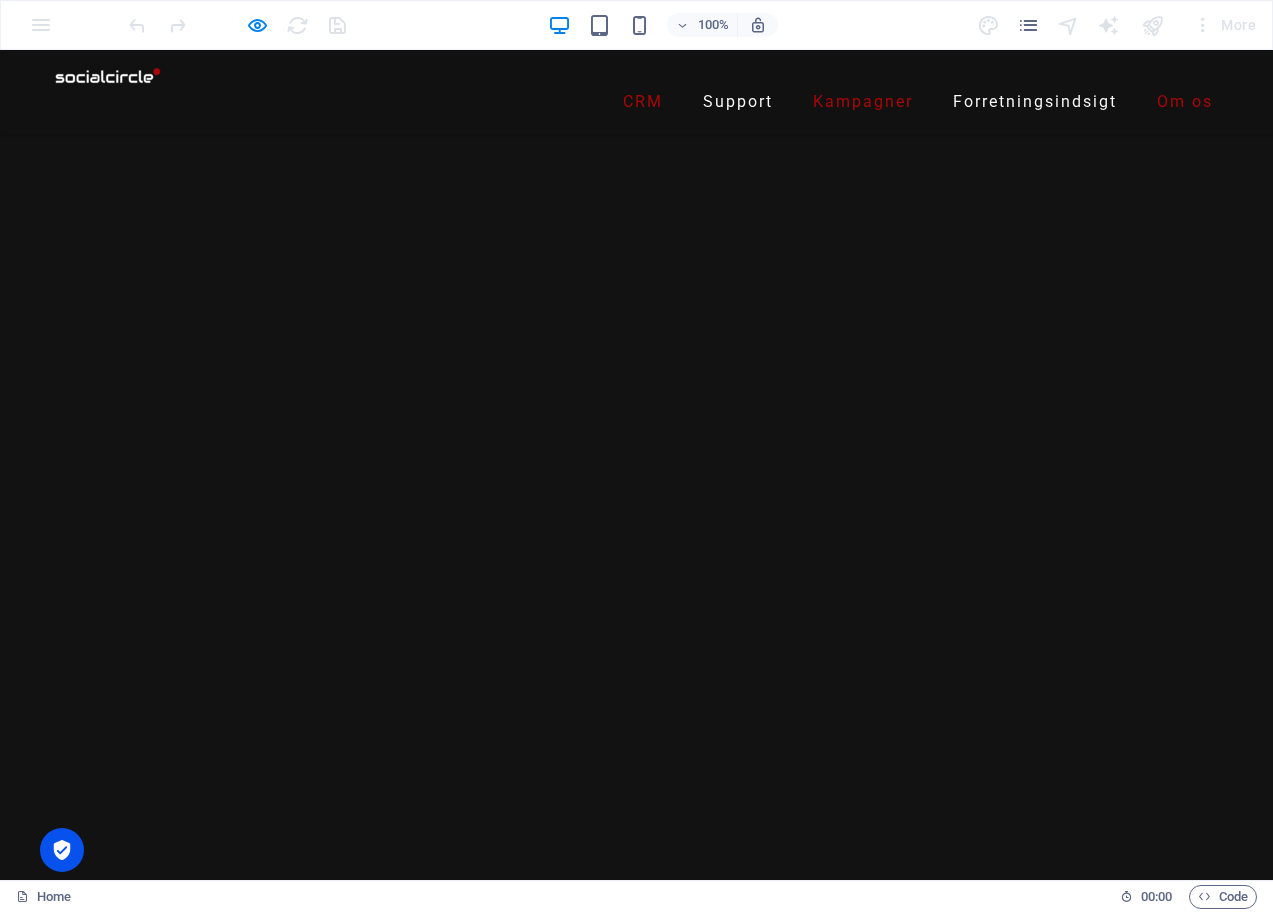 scroll, scrollTop: 2384, scrollLeft: 0, axis: vertical 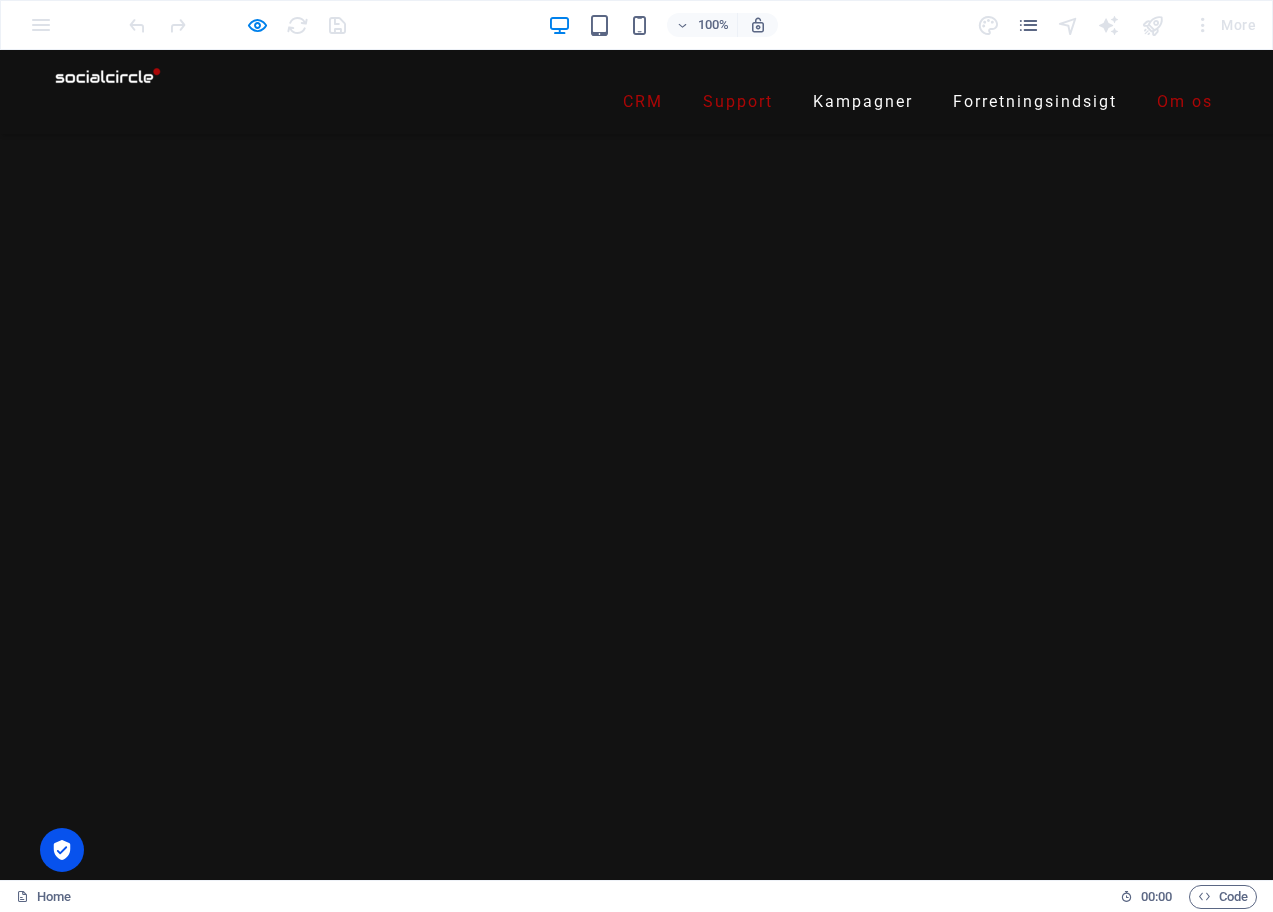 click on "Kampagner" at bounding box center [863, 102] 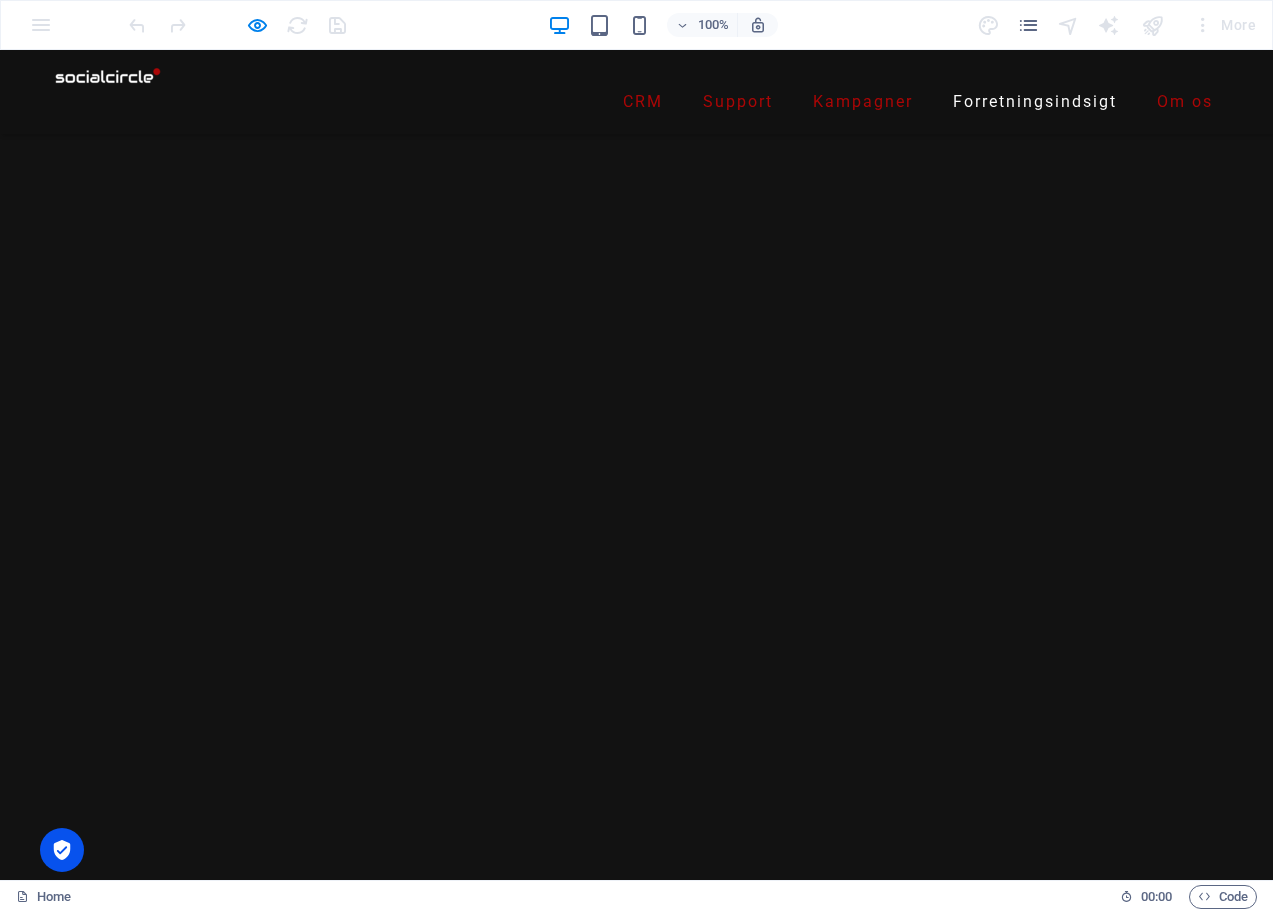 click on "Forretningsindsigt" at bounding box center [1035, 102] 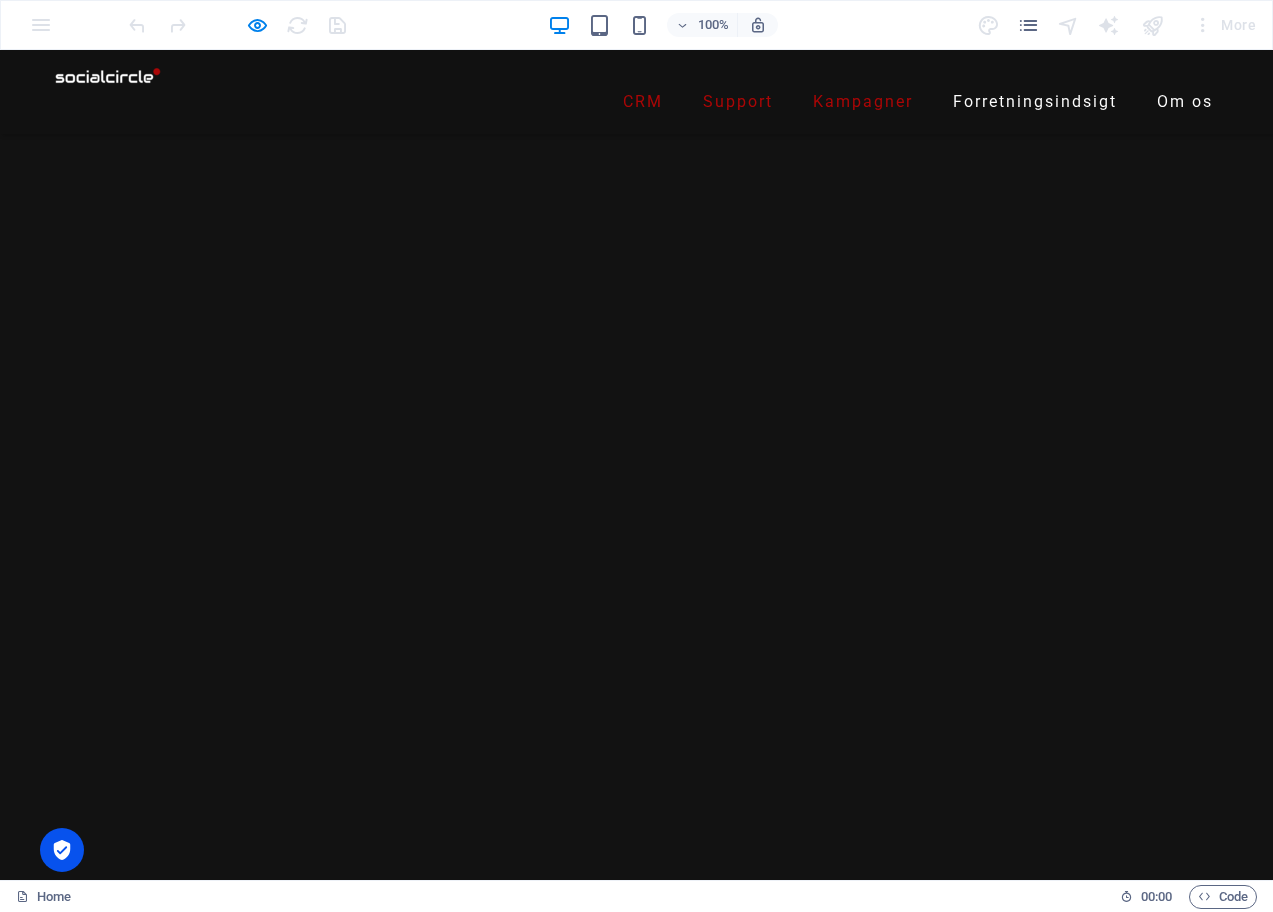 click on "Om os" at bounding box center (1185, 102) 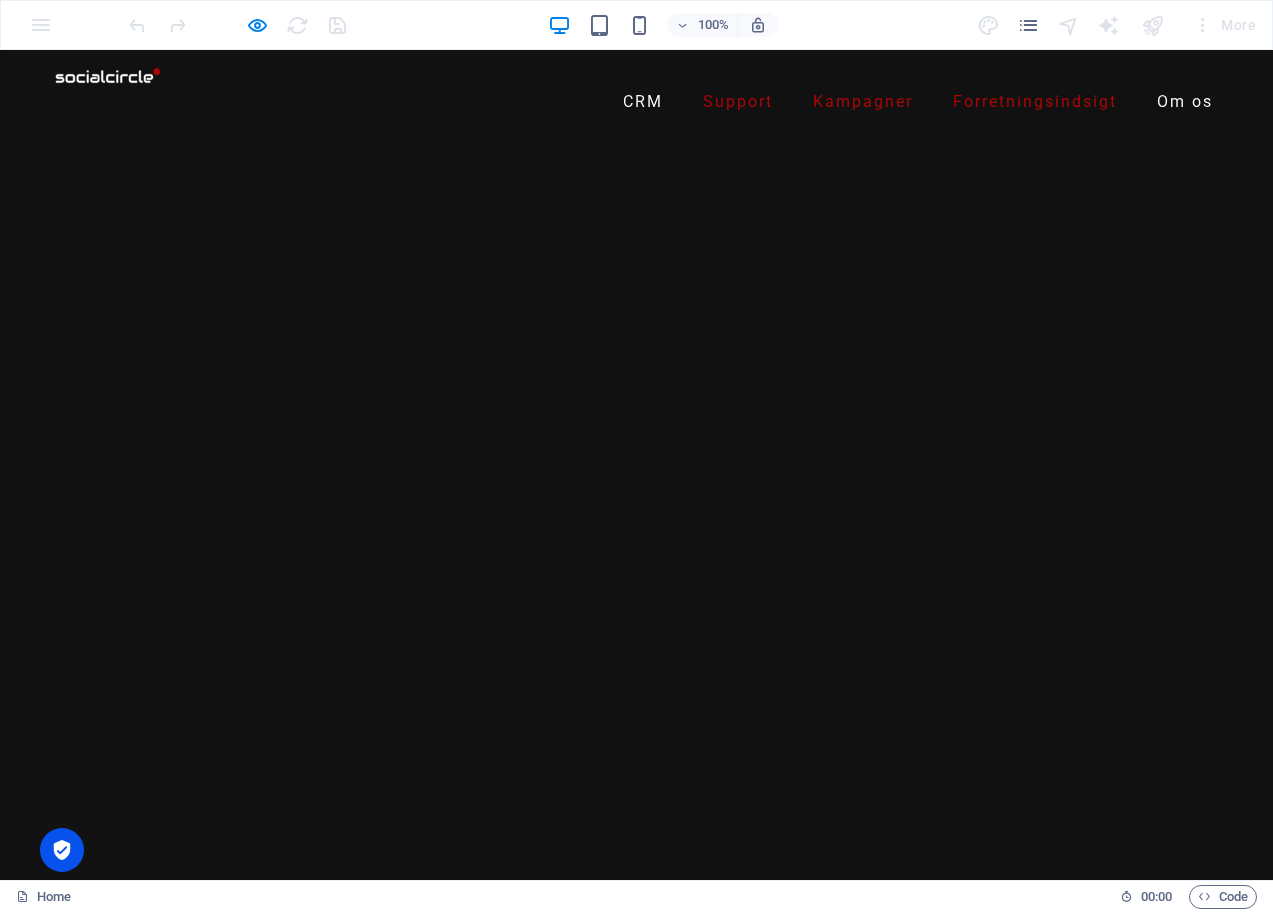 click on "CRM" at bounding box center [643, 102] 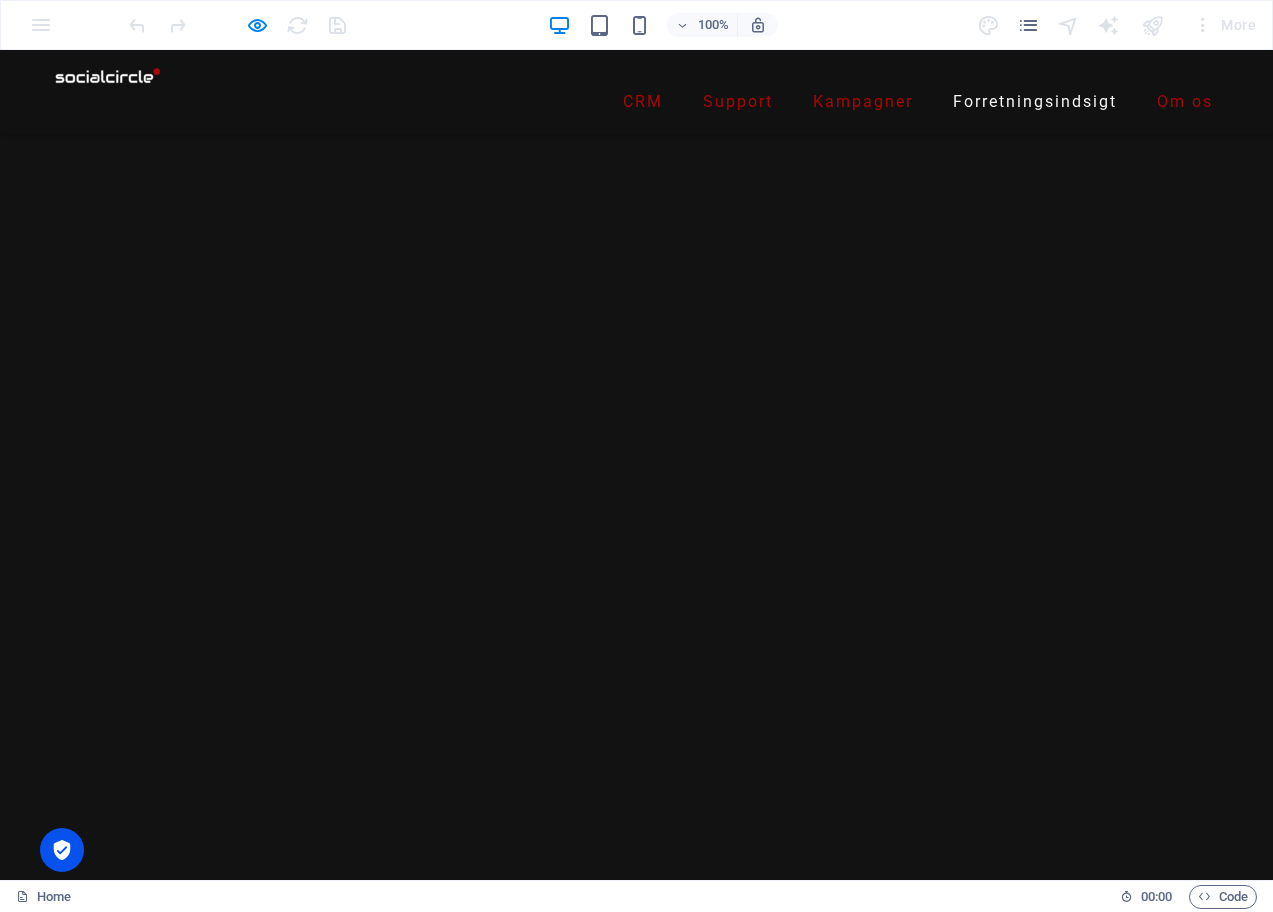 scroll, scrollTop: 1333, scrollLeft: 0, axis: vertical 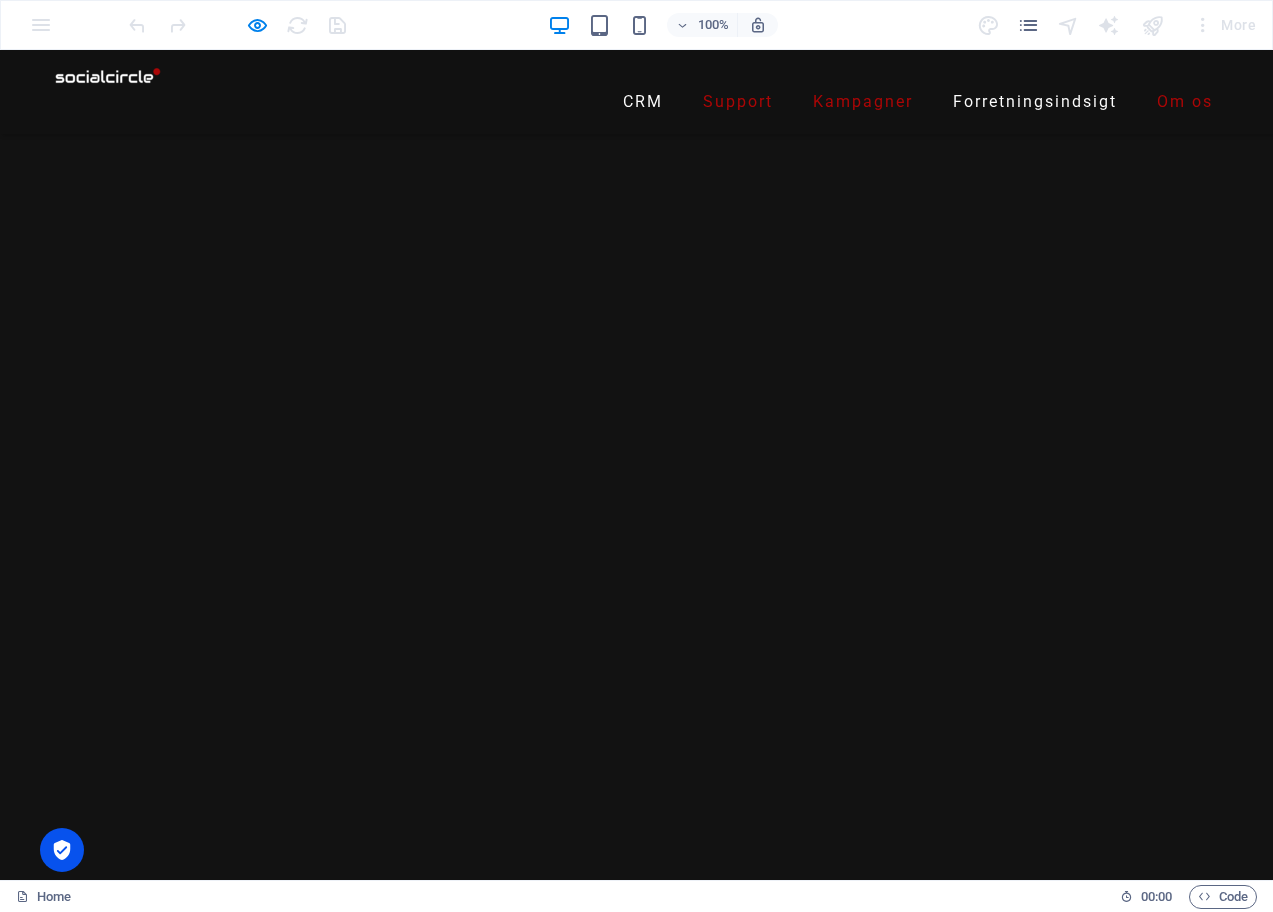 click on "CRM" at bounding box center (643, 102) 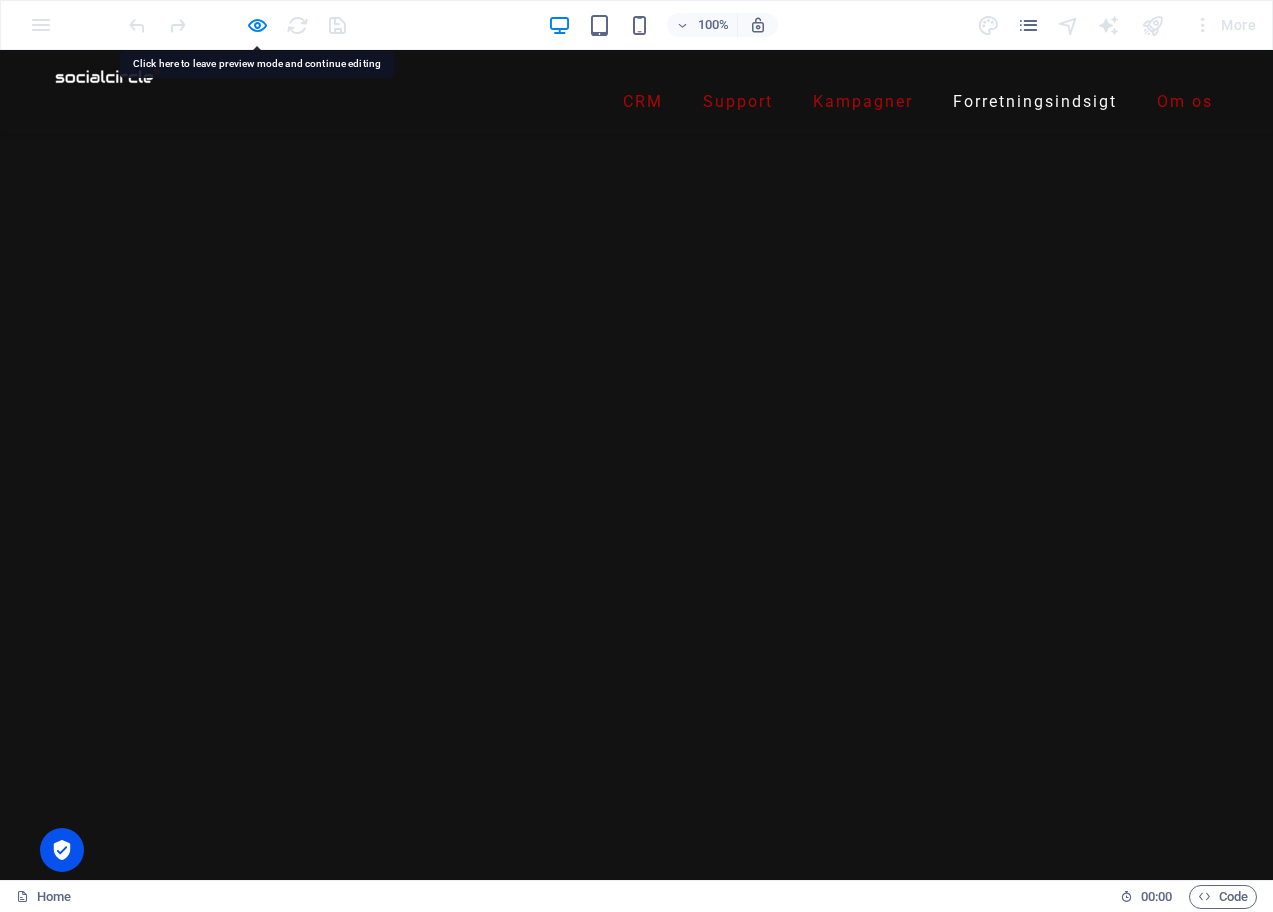 drag, startPoint x: 71, startPoint y: 67, endPoint x: 79, endPoint y: 80, distance: 15.264338 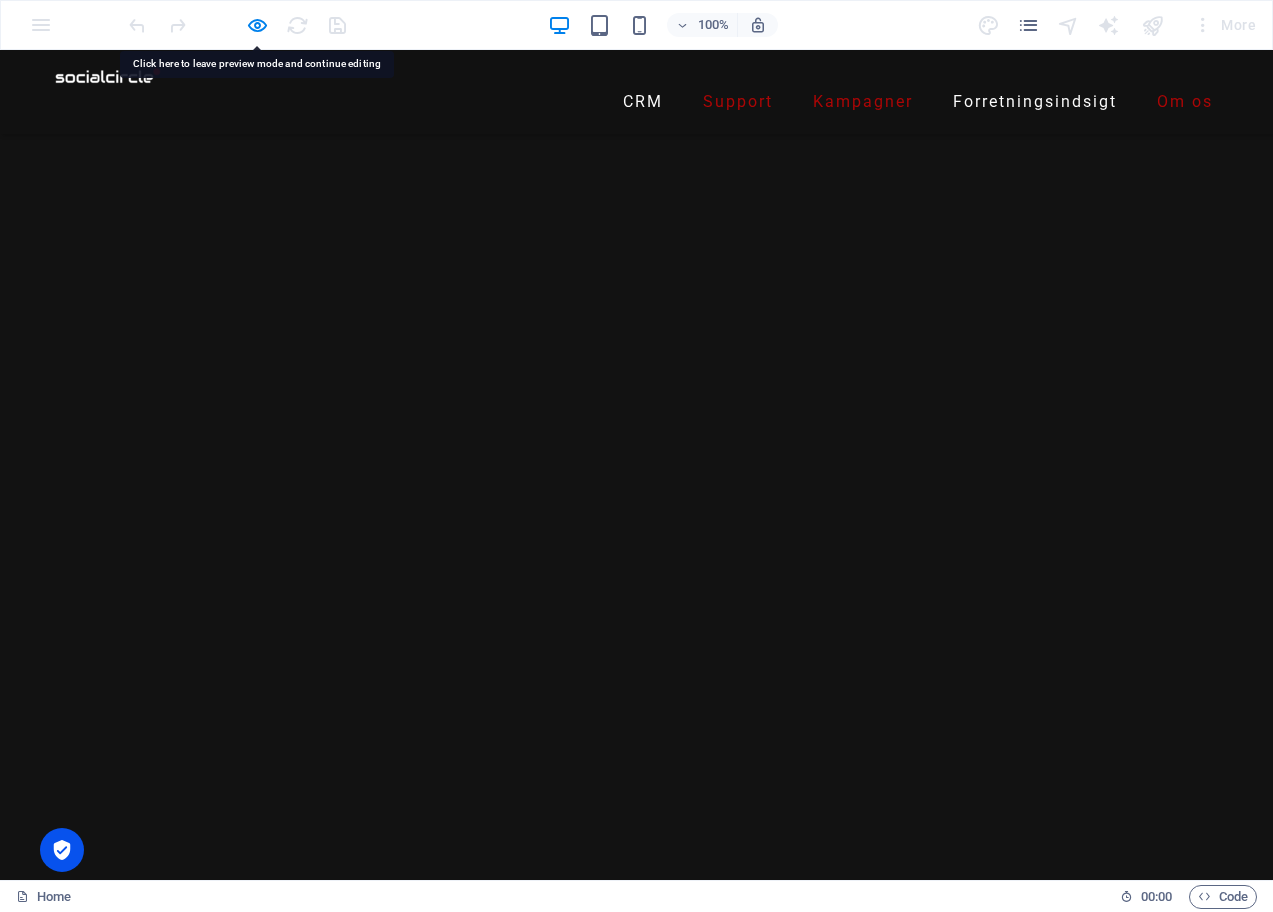 click on "CRM" at bounding box center [643, 102] 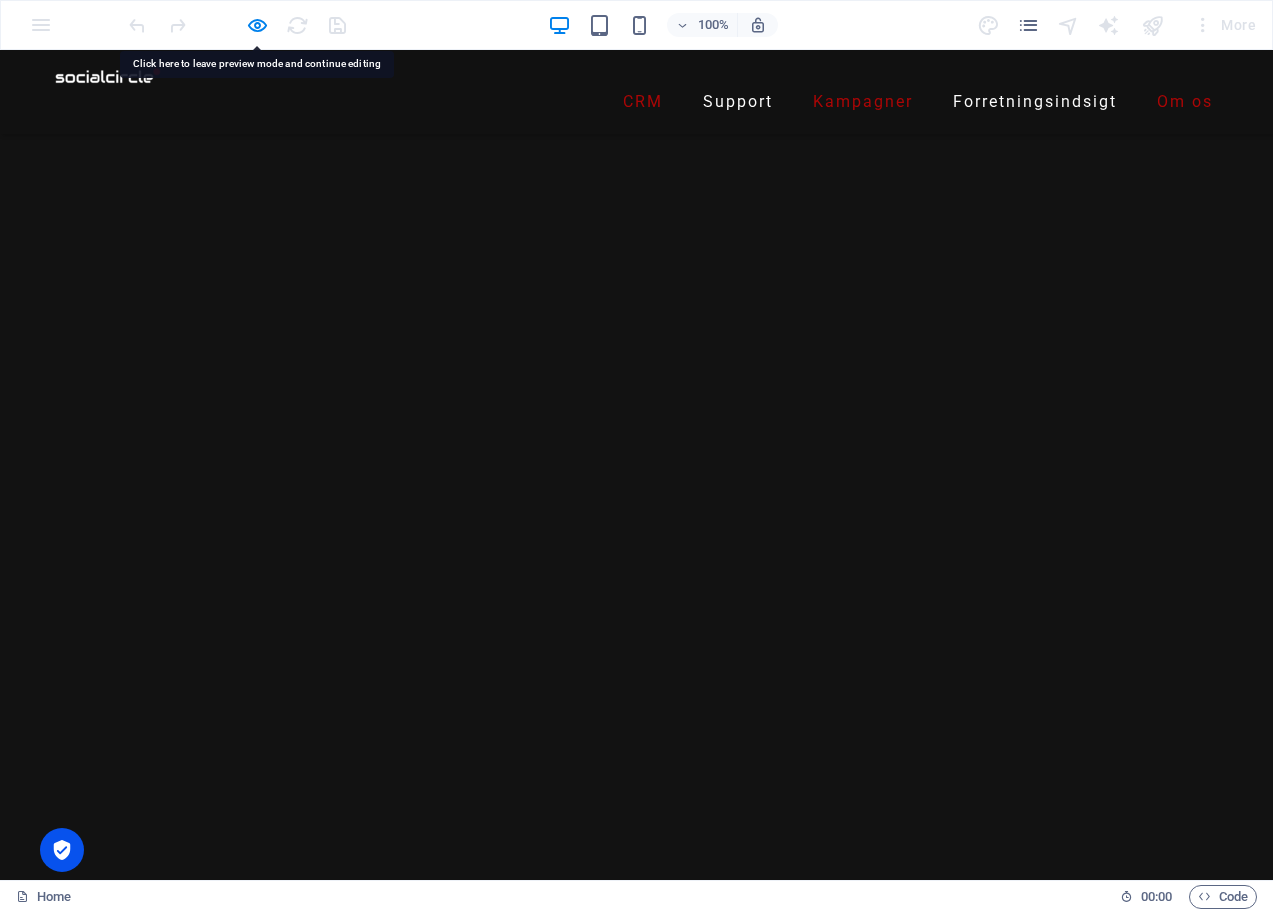 click on "Support" at bounding box center [738, 102] 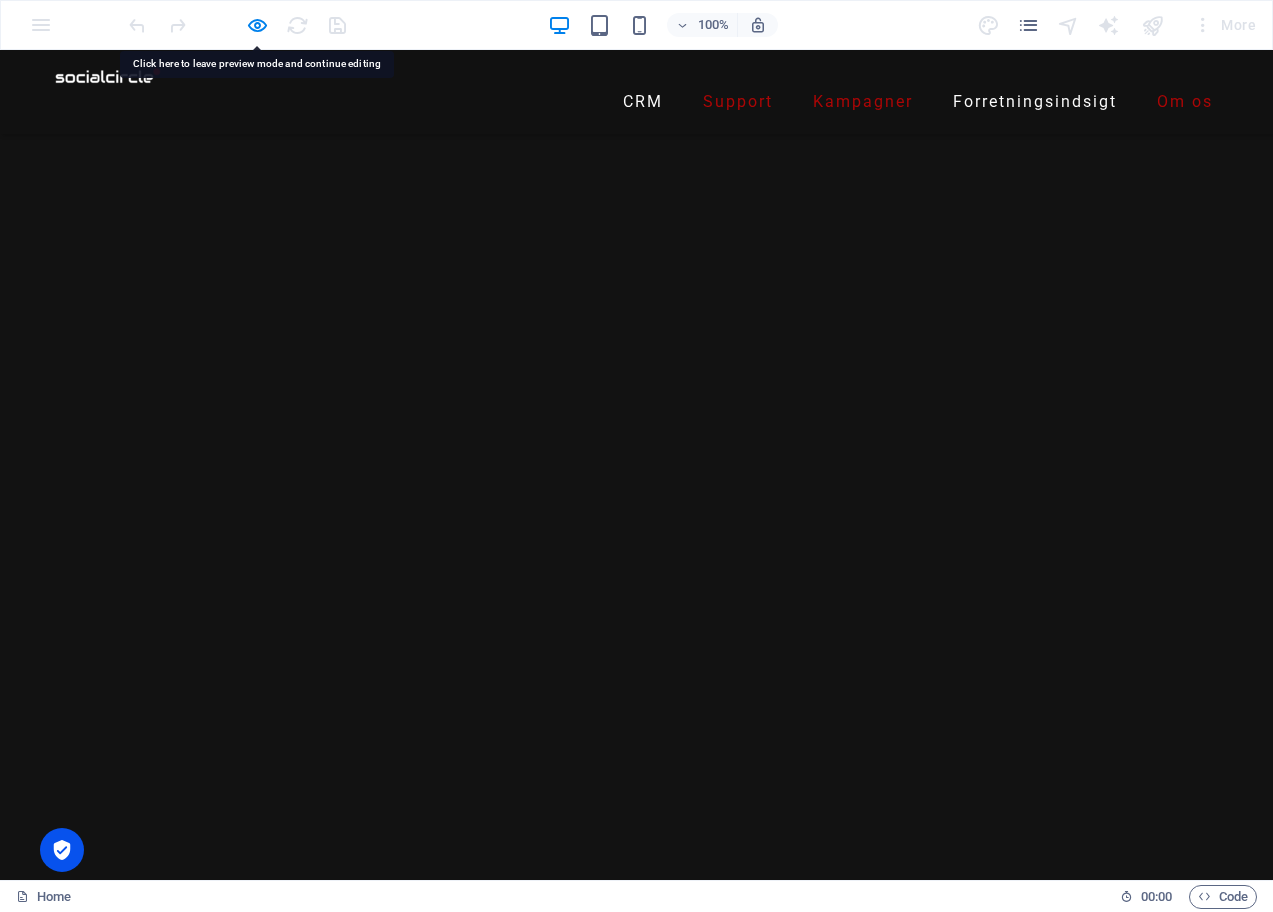click on "CRM" at bounding box center (643, 102) 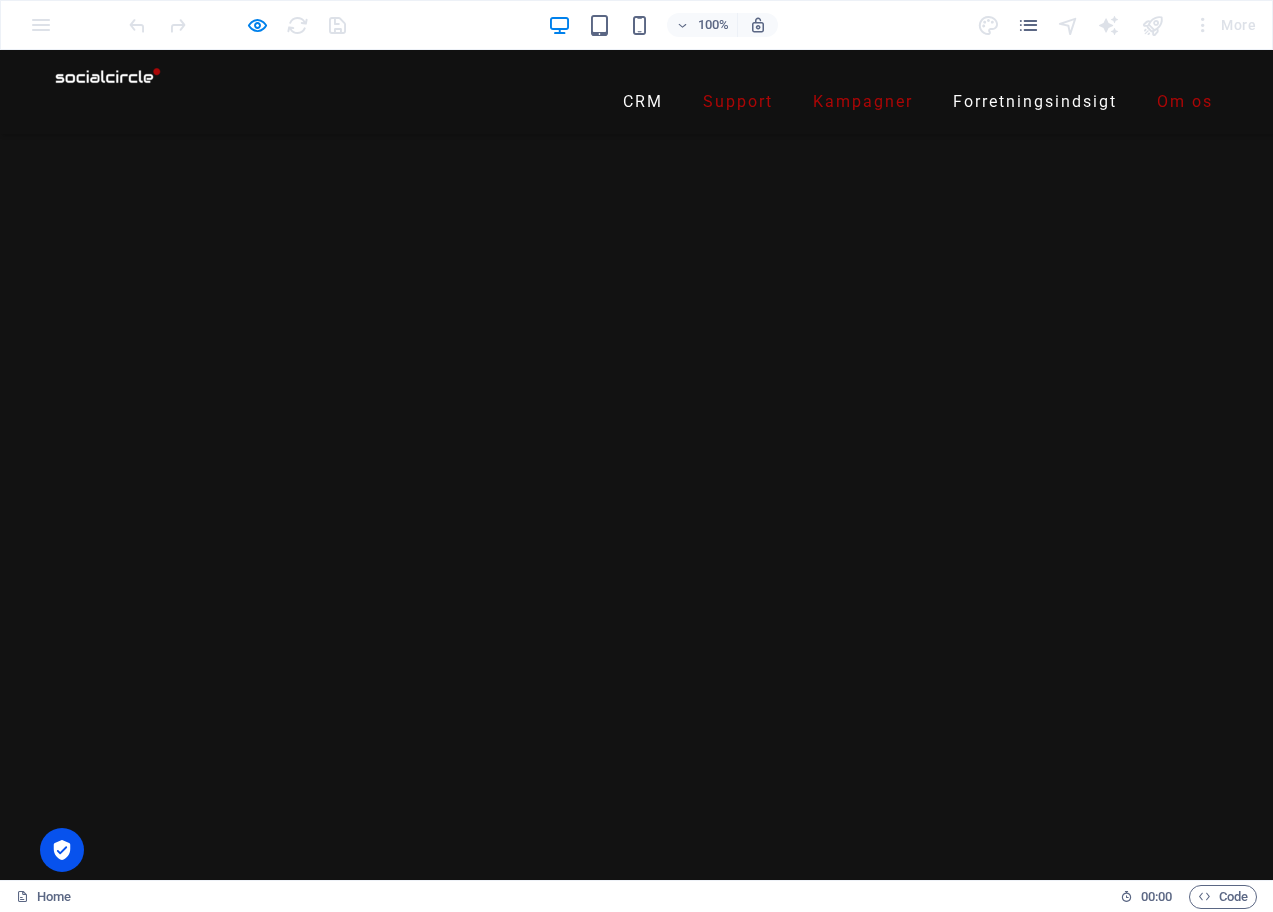 scroll, scrollTop: 1333, scrollLeft: 0, axis: vertical 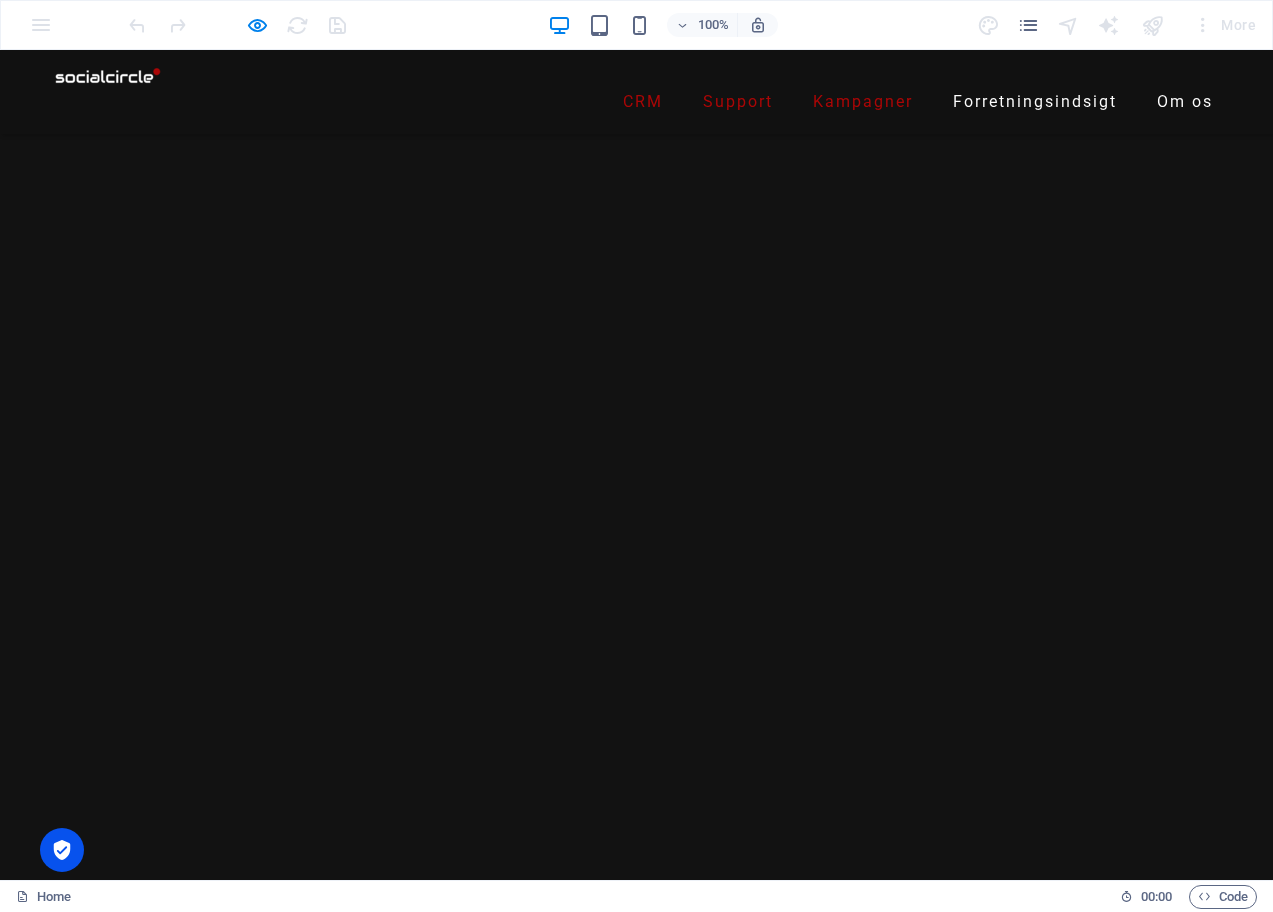 click on "Om os" at bounding box center (1185, 102) 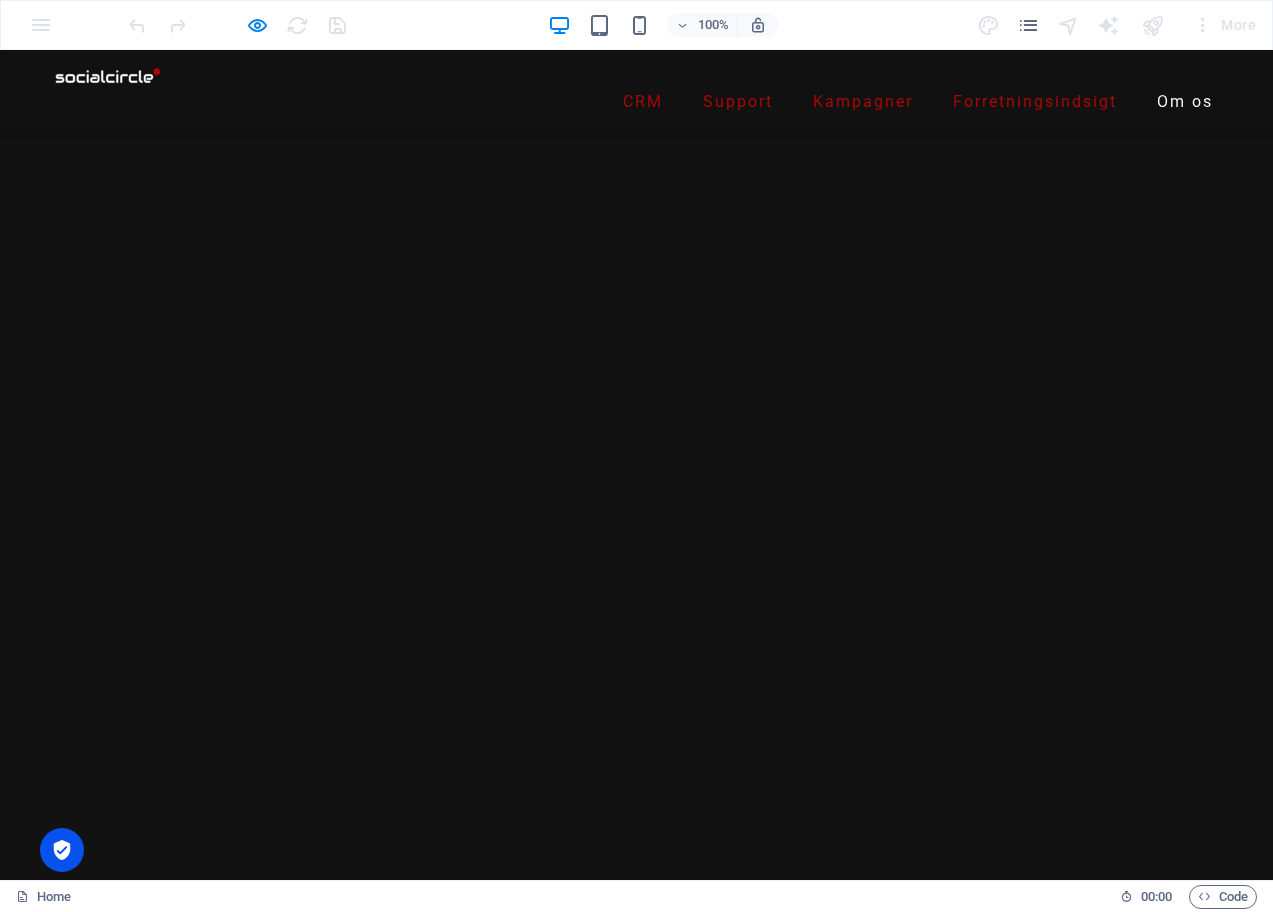 scroll, scrollTop: 3918, scrollLeft: 0, axis: vertical 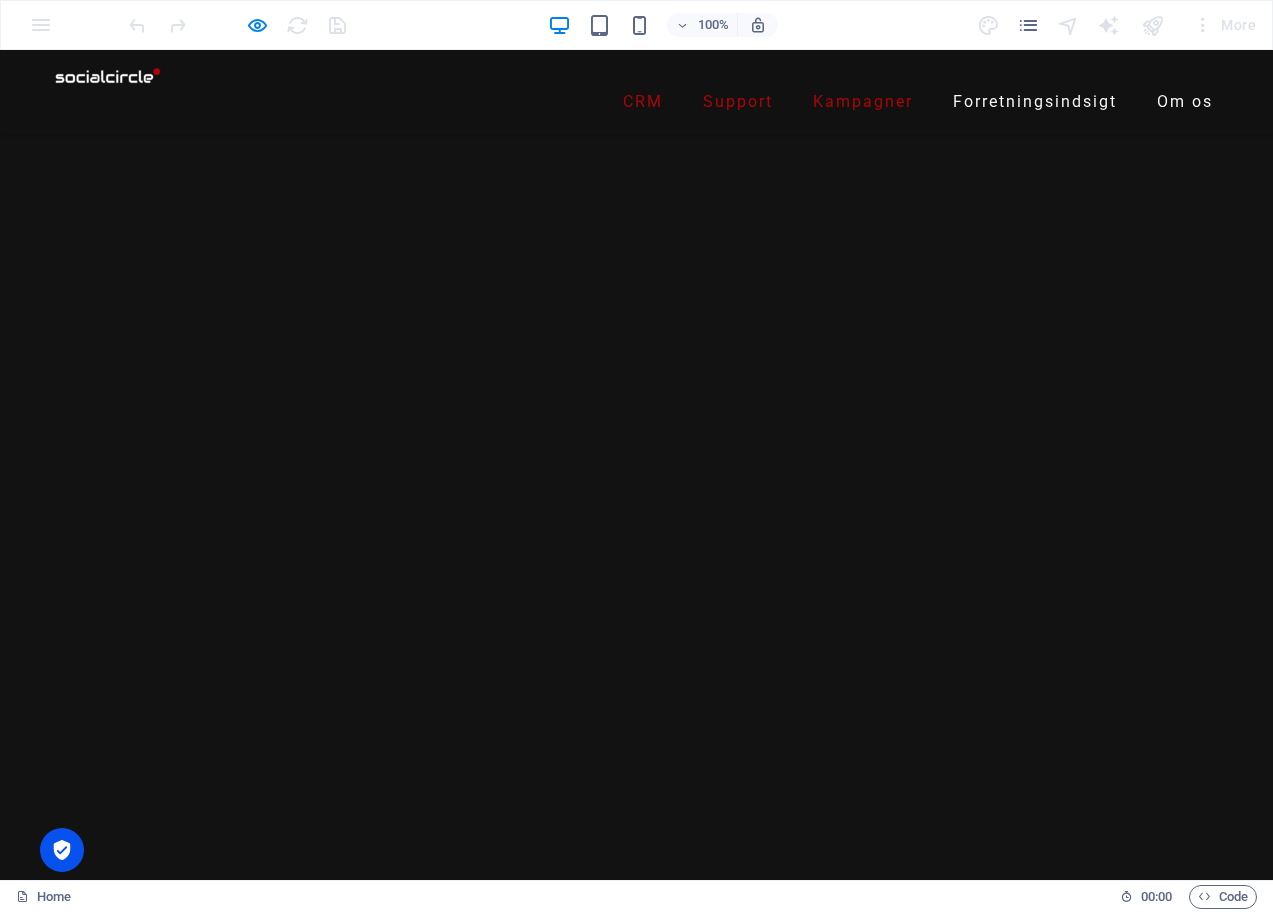 click on "Forretningsindsigt" at bounding box center (1035, 102) 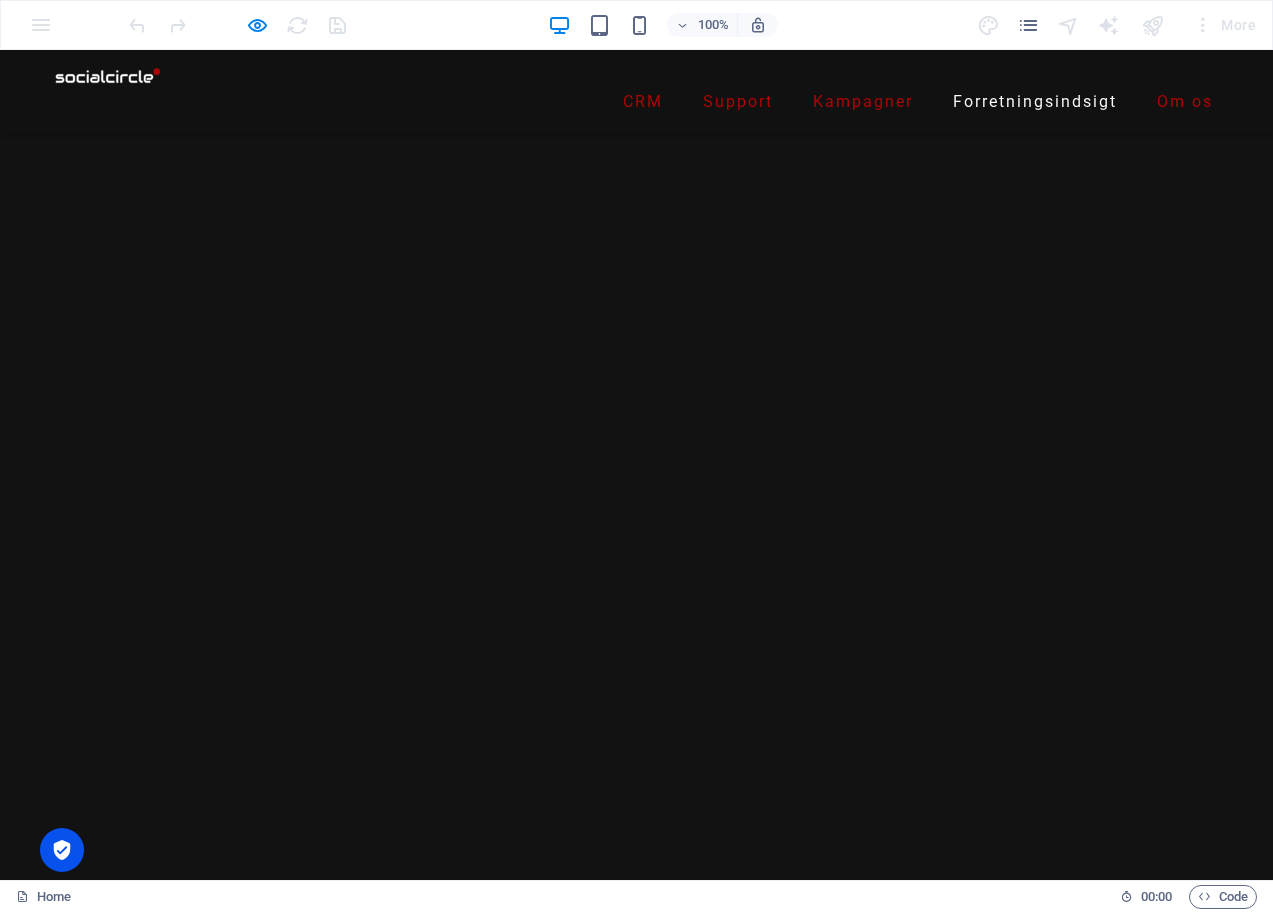 scroll, scrollTop: 747, scrollLeft: 0, axis: vertical 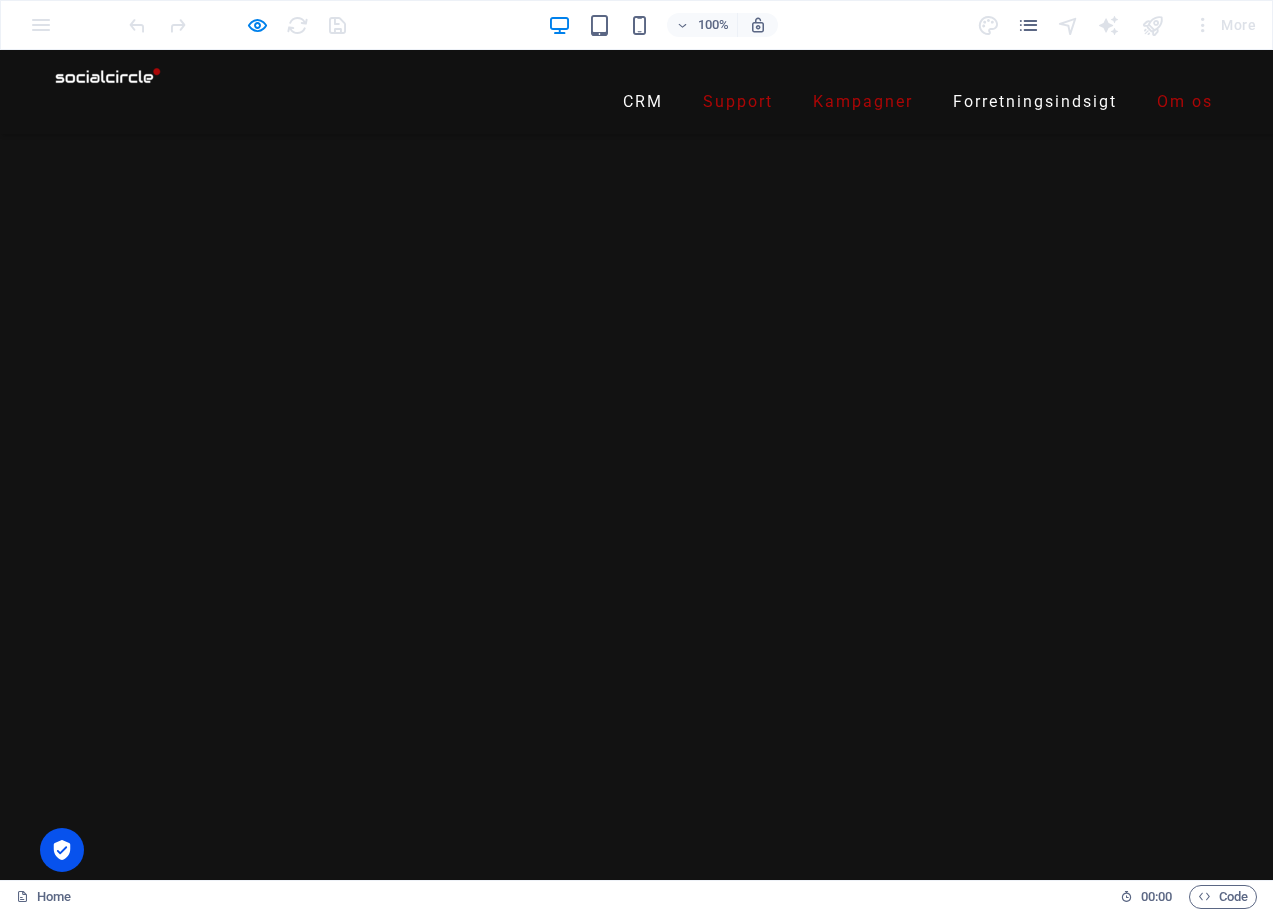 click on "CRM" at bounding box center (643, 102) 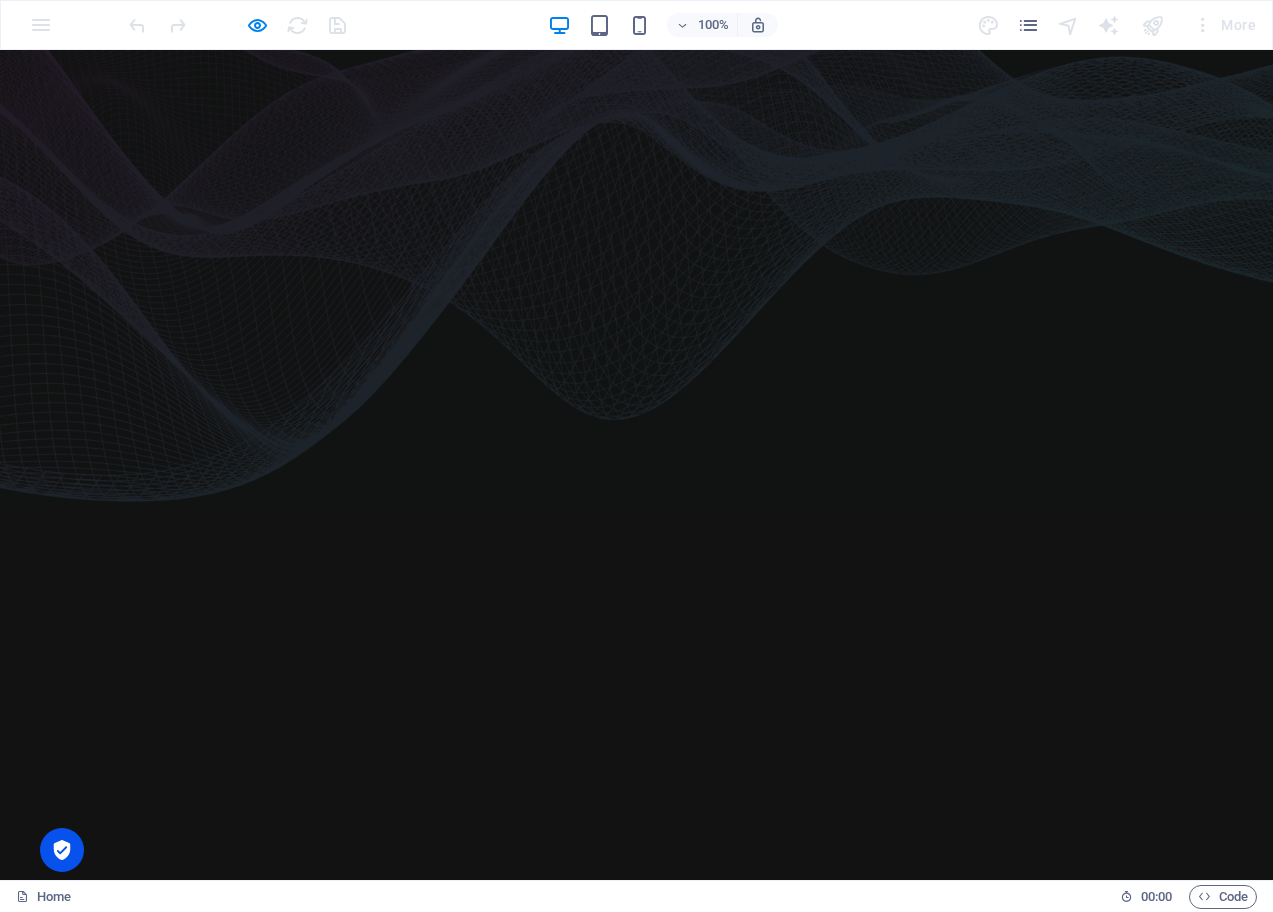 scroll, scrollTop: 0, scrollLeft: 0, axis: both 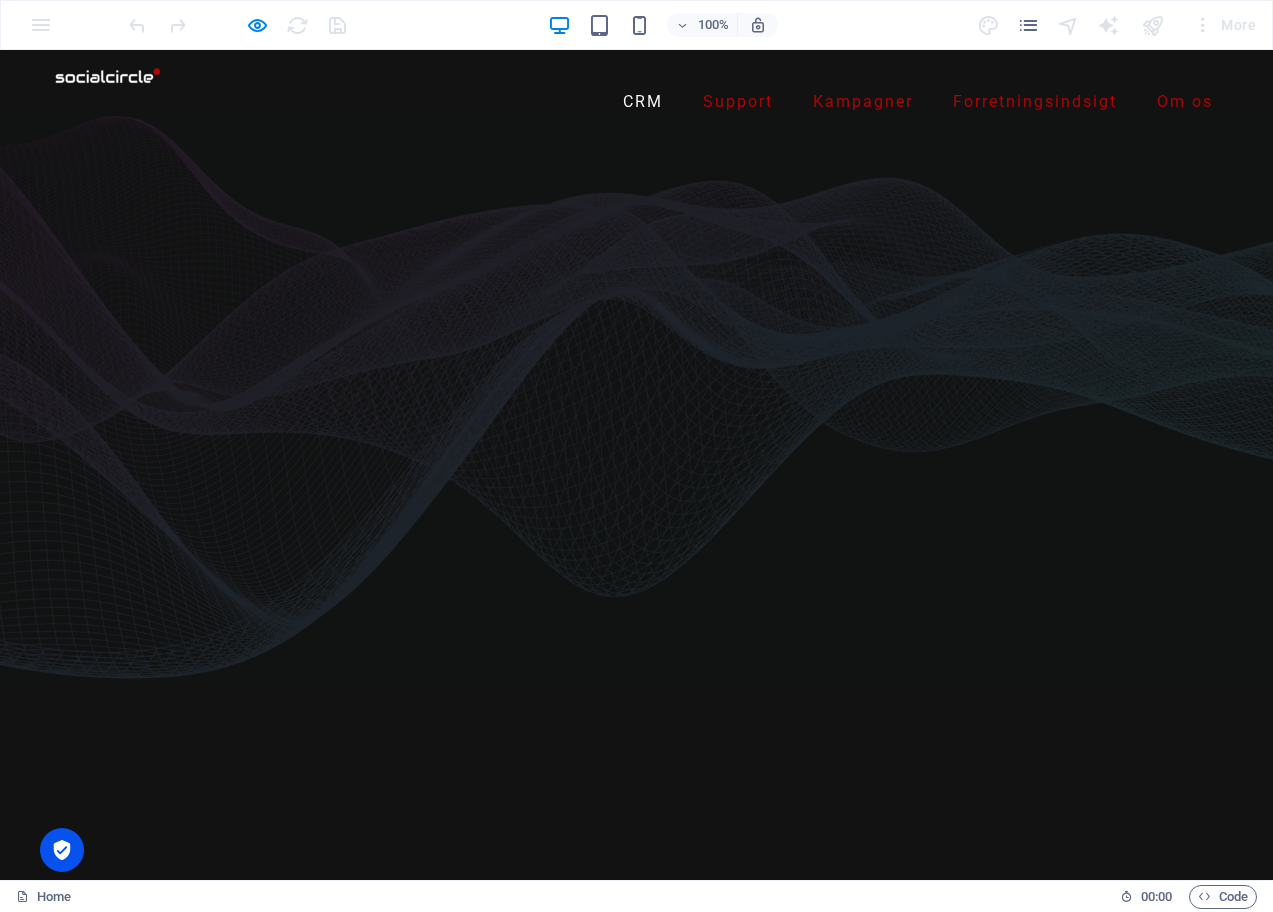 click on "CRM" at bounding box center (643, 102) 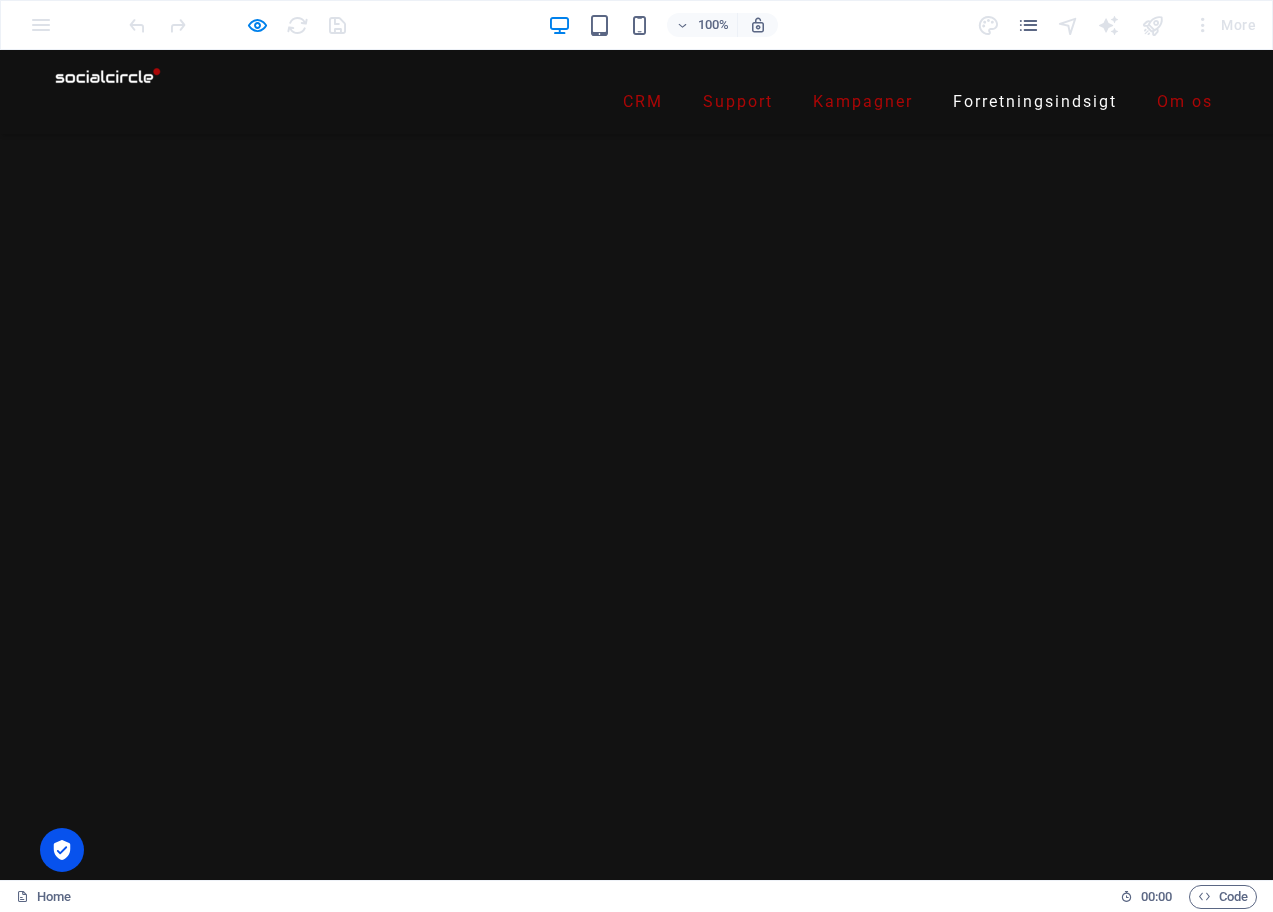 scroll, scrollTop: 1333, scrollLeft: 0, axis: vertical 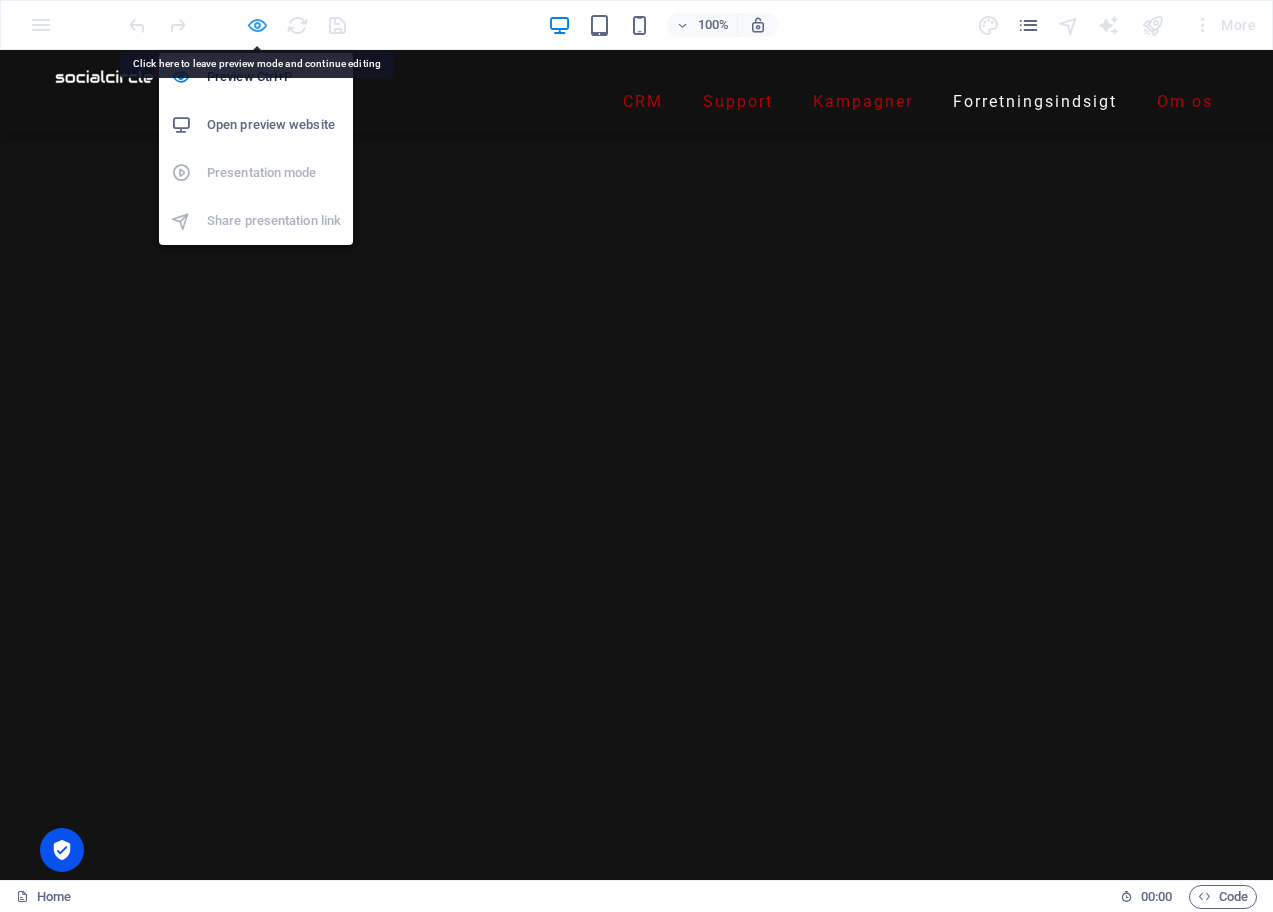 click at bounding box center (257, 25) 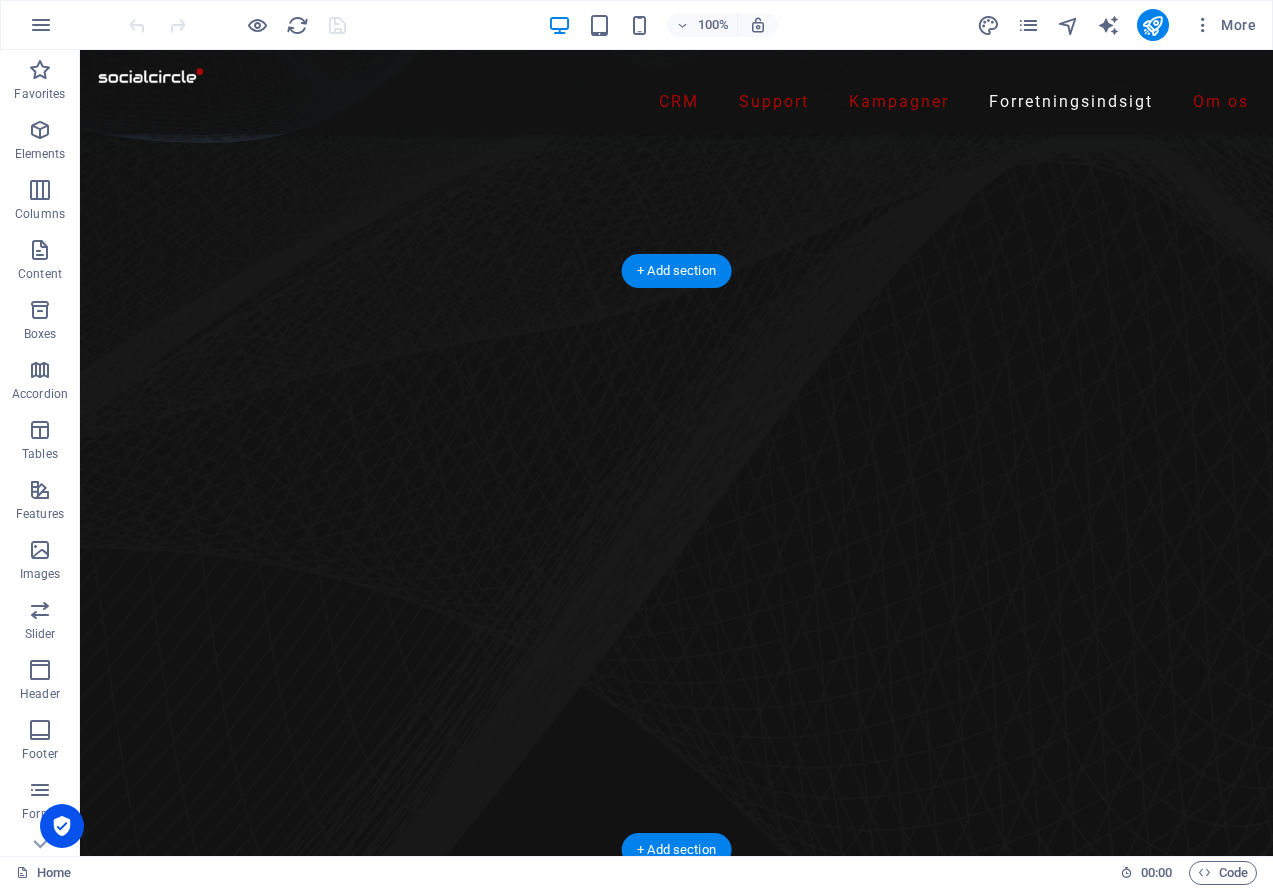 scroll, scrollTop: 700, scrollLeft: 0, axis: vertical 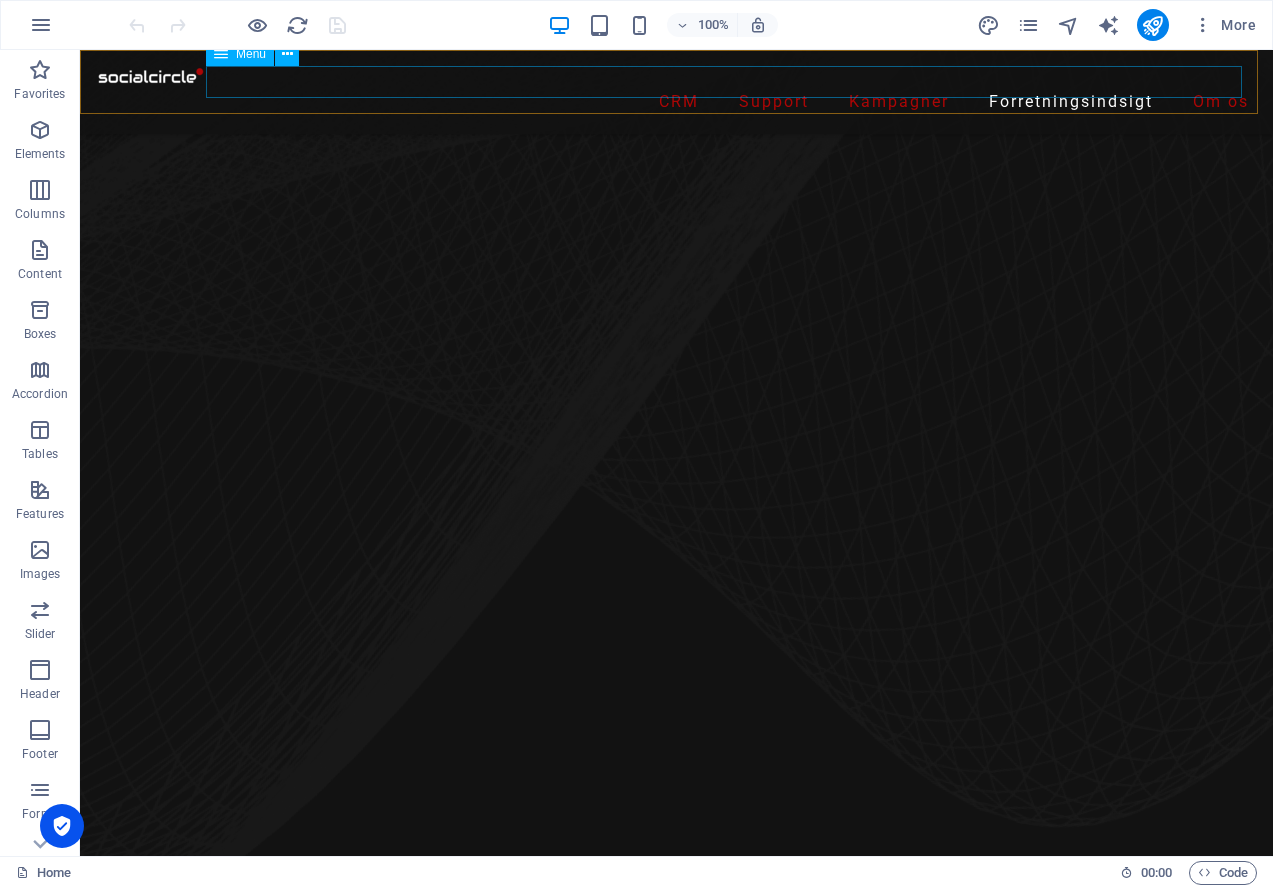click on "CRM Support Kampagner Forretningsindsigt Om os" at bounding box center (676, 102) 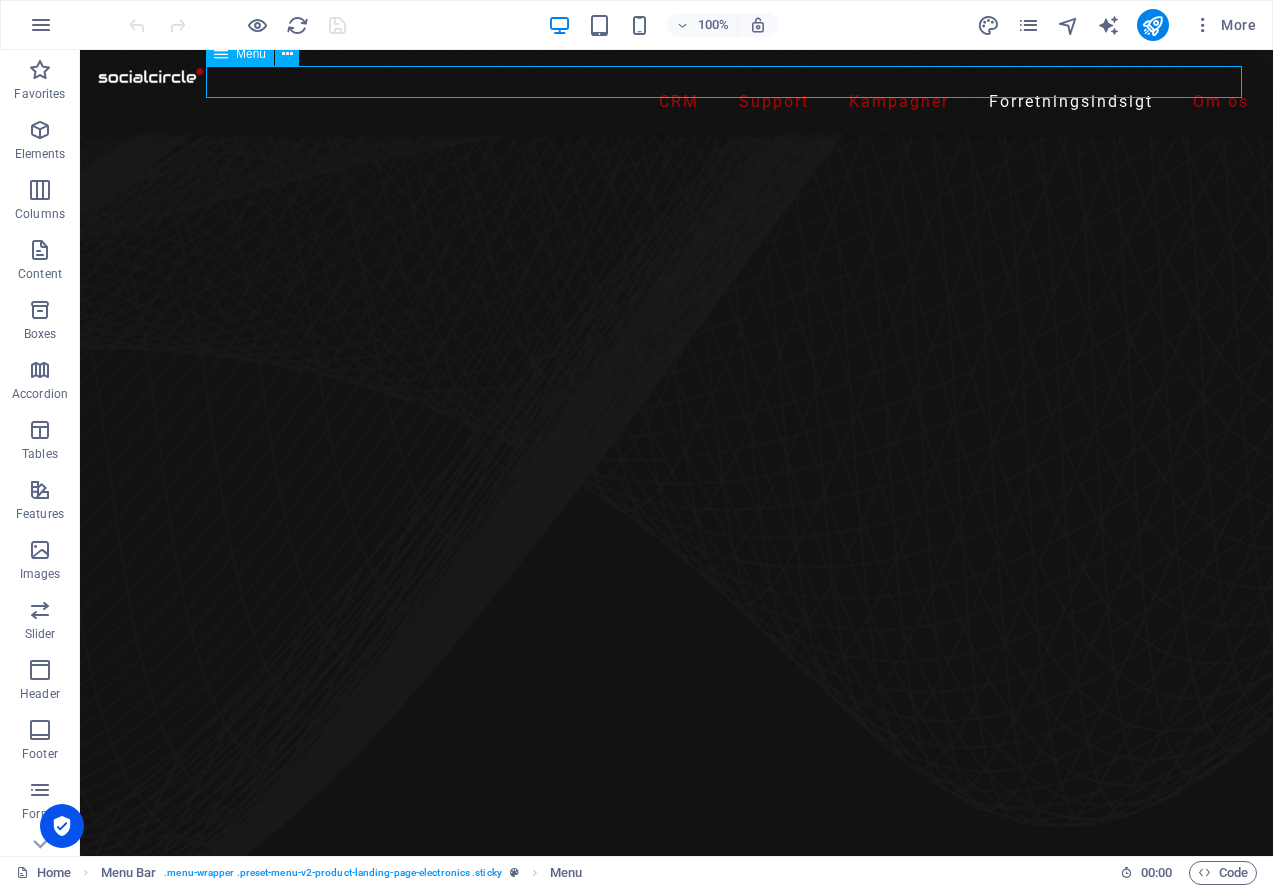 click on "CRM Support Kampagner Forretningsindsigt Om os" at bounding box center (676, 102) 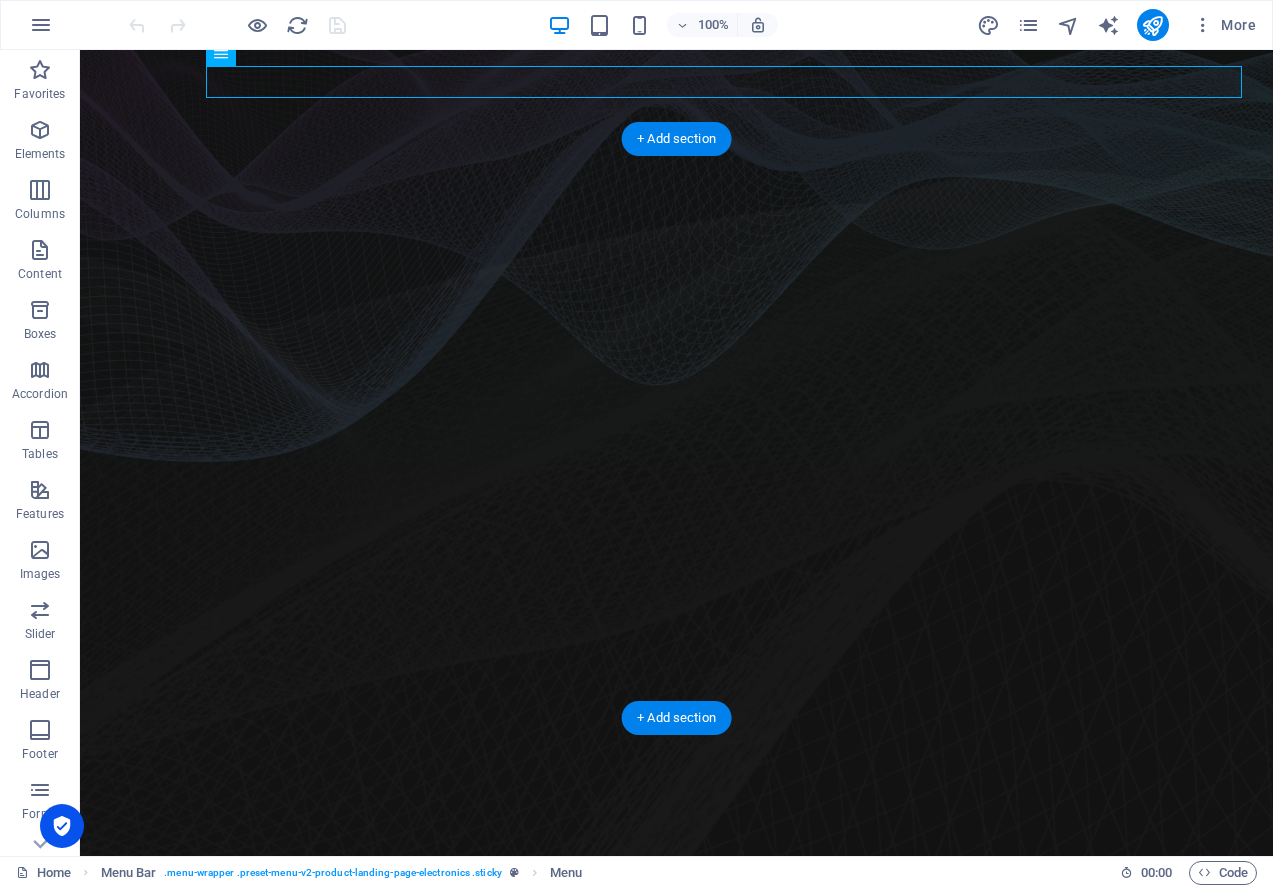 scroll, scrollTop: 0, scrollLeft: 0, axis: both 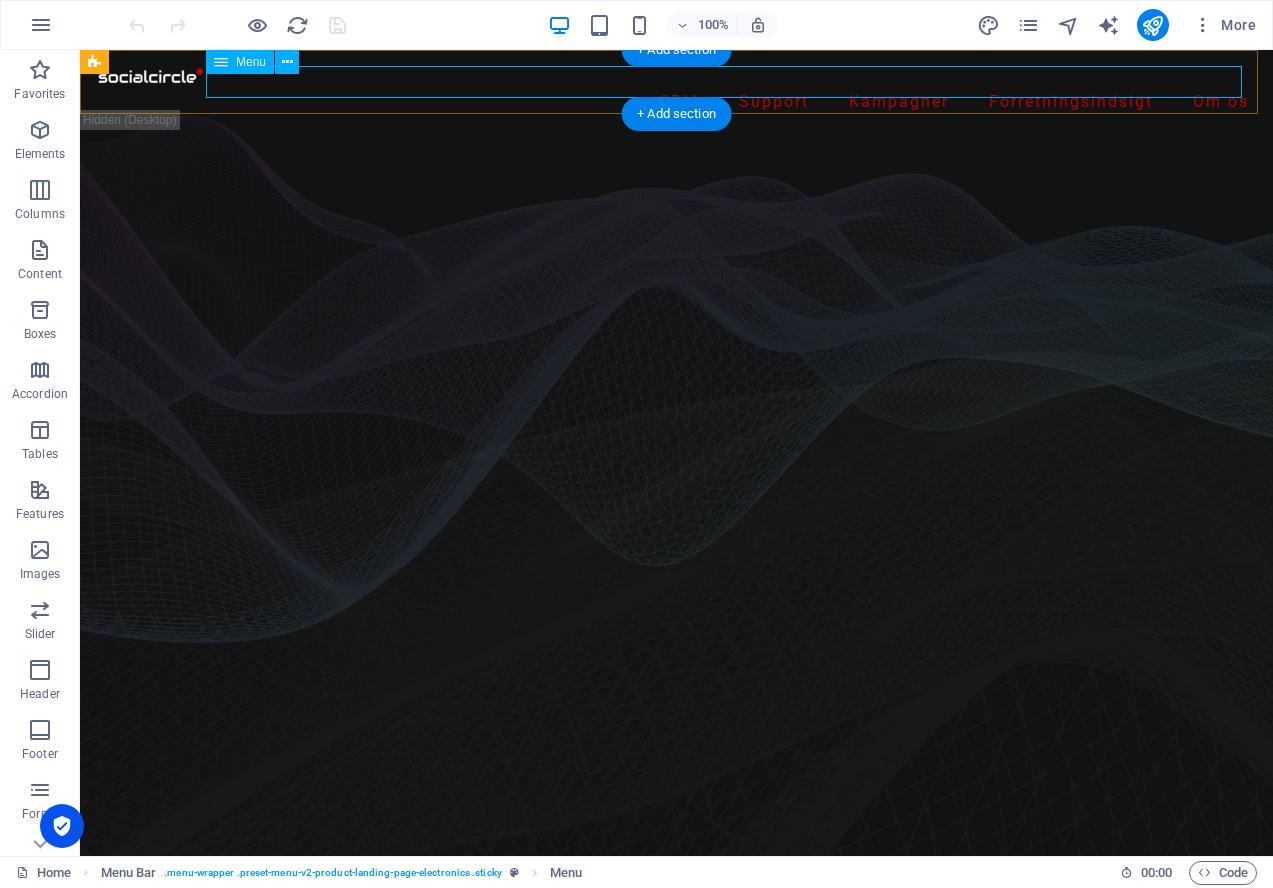 click on "CRM Support Kampagner Forretningsindsigt Om os" at bounding box center [676, 102] 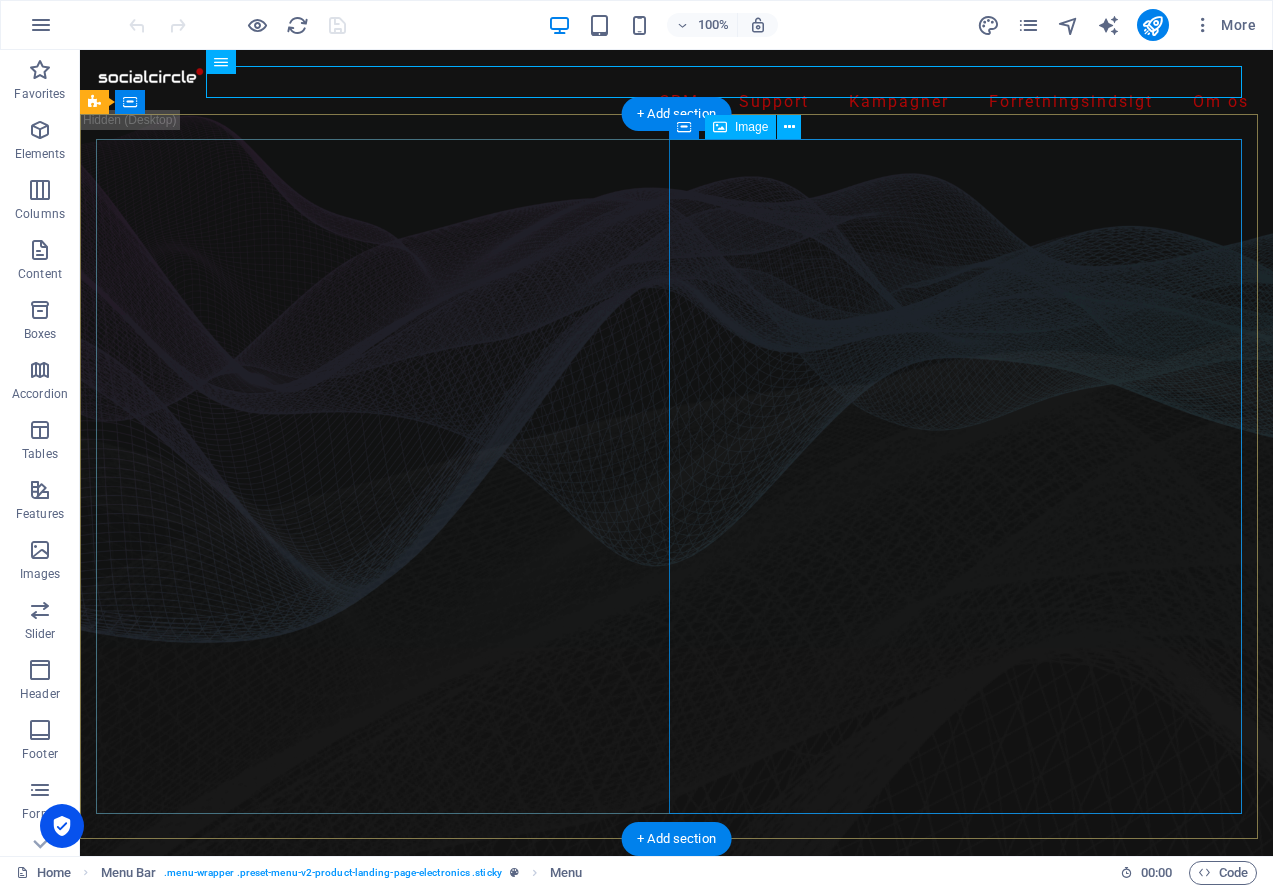 click at bounding box center [-477, 2784] 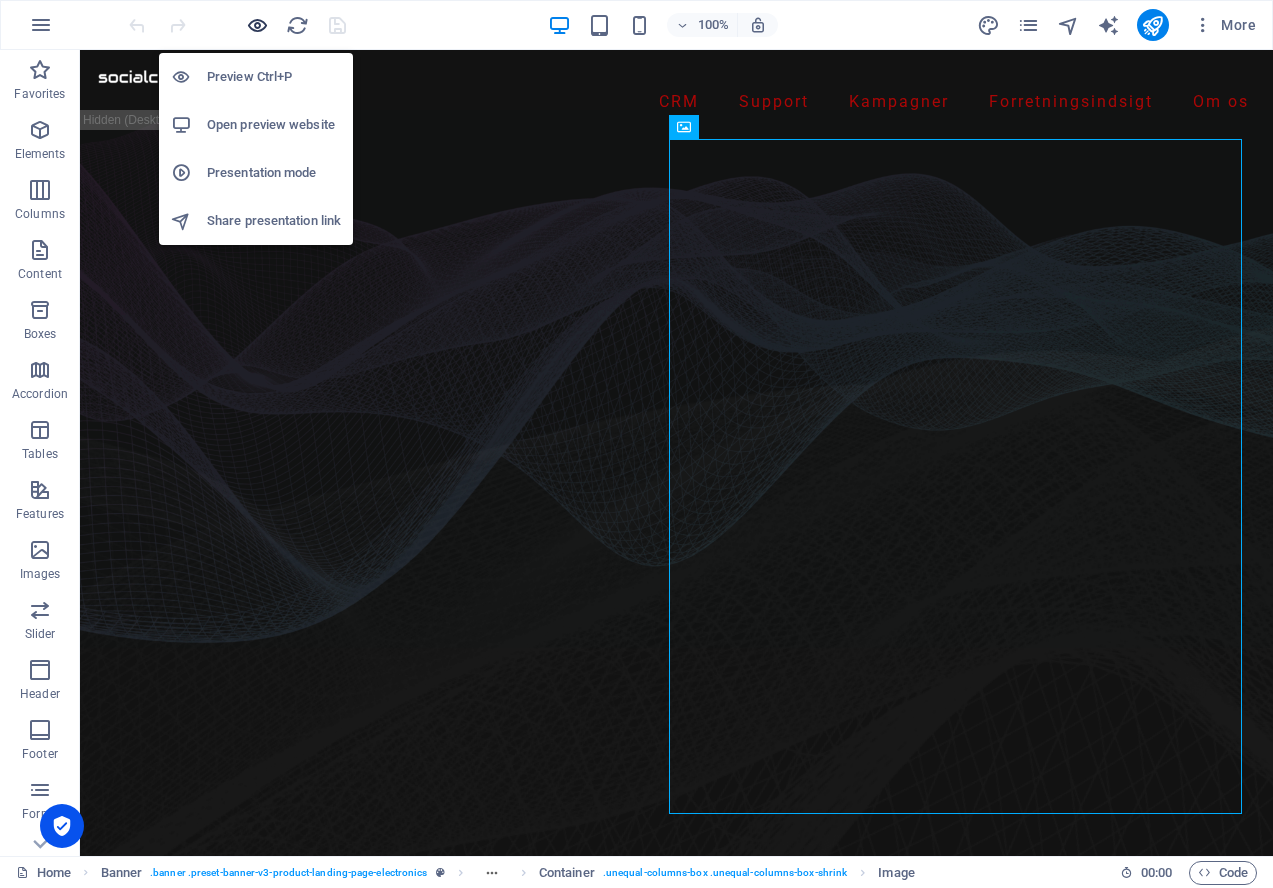 click at bounding box center (257, 25) 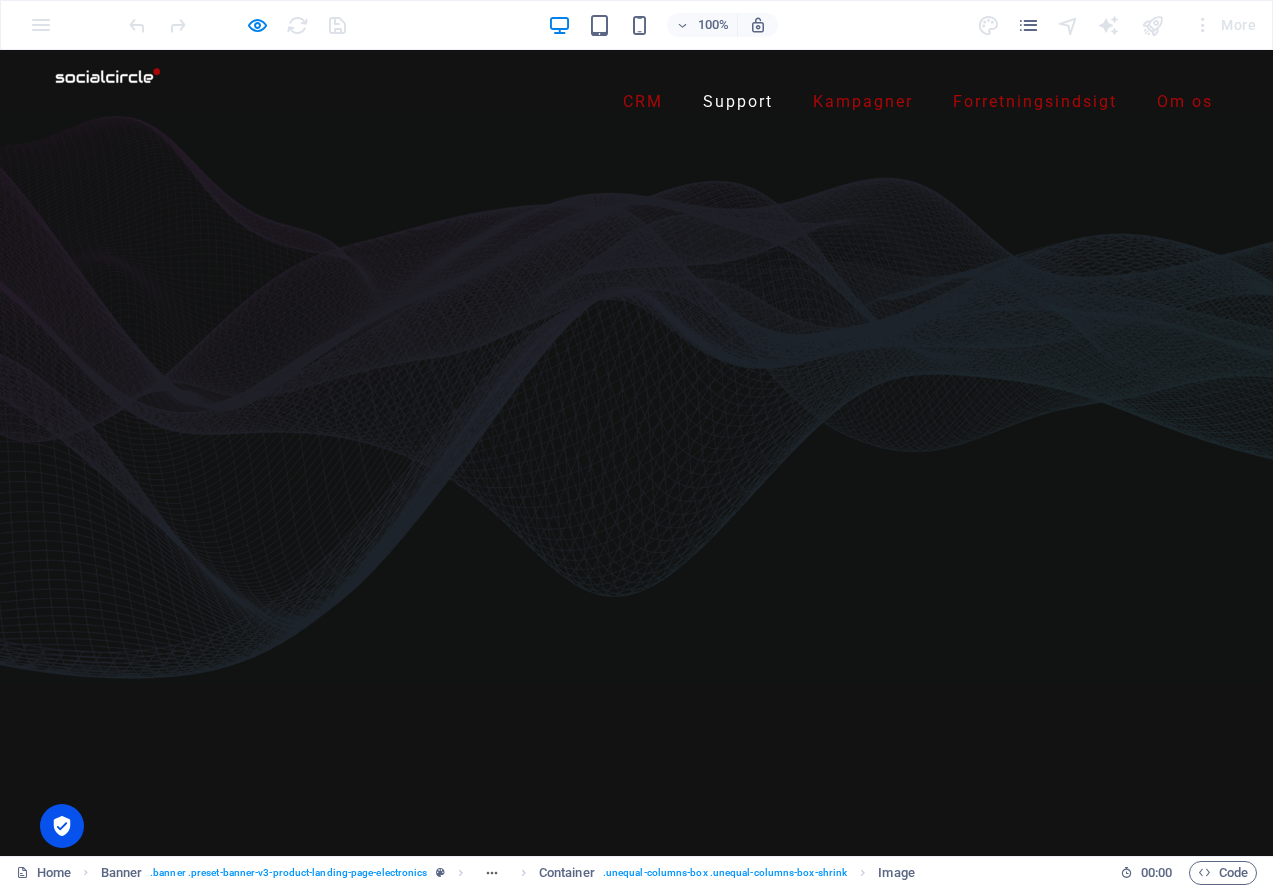 click on "Support" at bounding box center [738, 102] 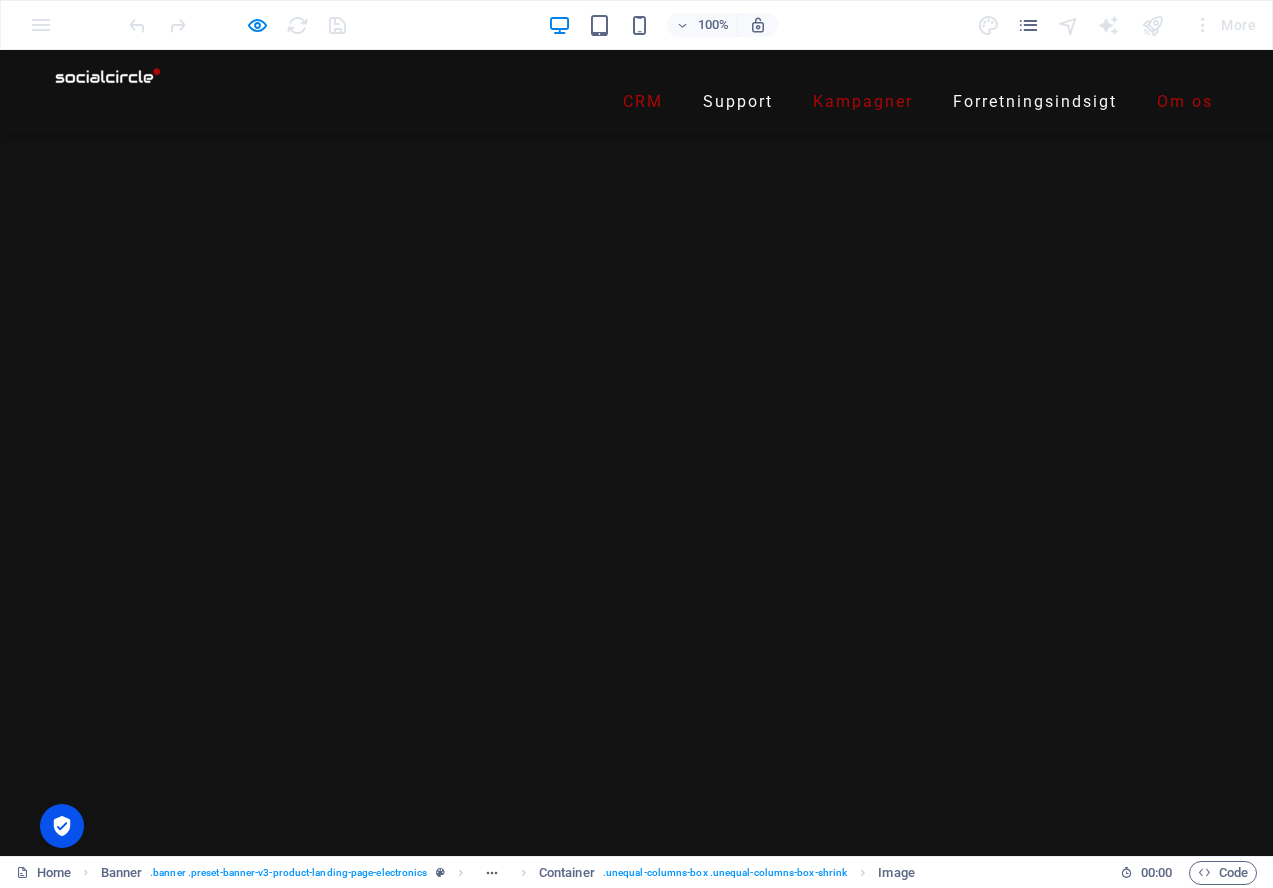 scroll, scrollTop: 2362, scrollLeft: 0, axis: vertical 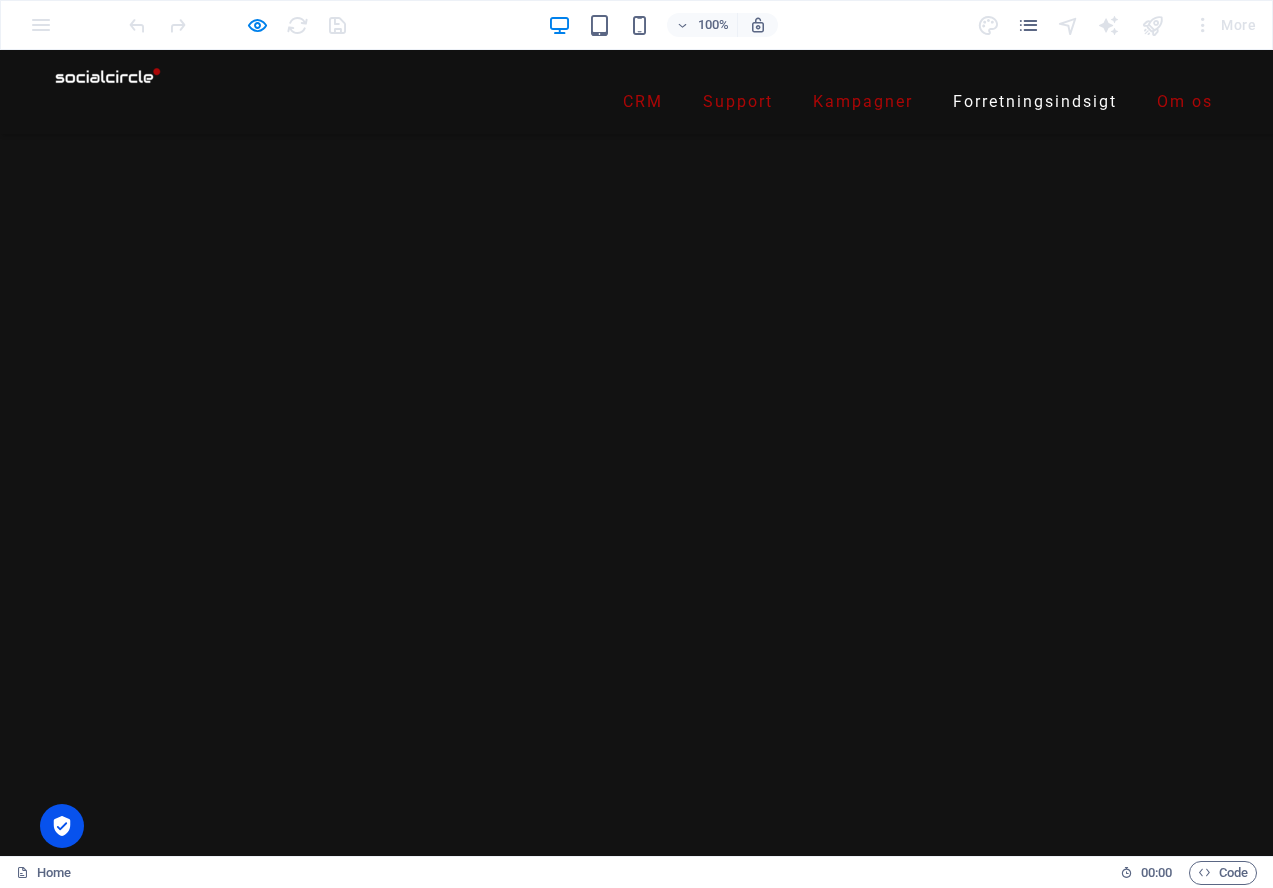click on "Forretningsindsigt" at bounding box center (1035, 102) 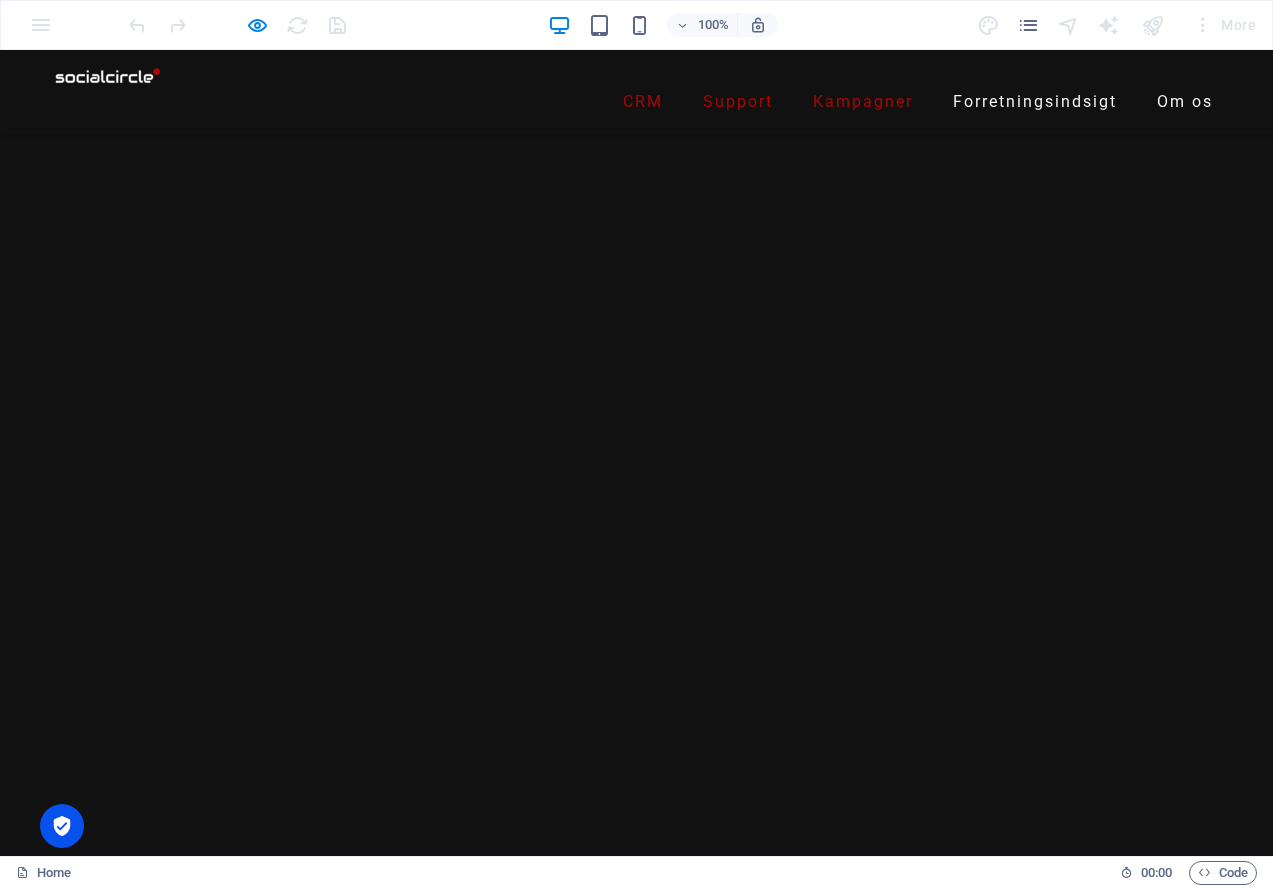 click on "Om os" at bounding box center (1185, 102) 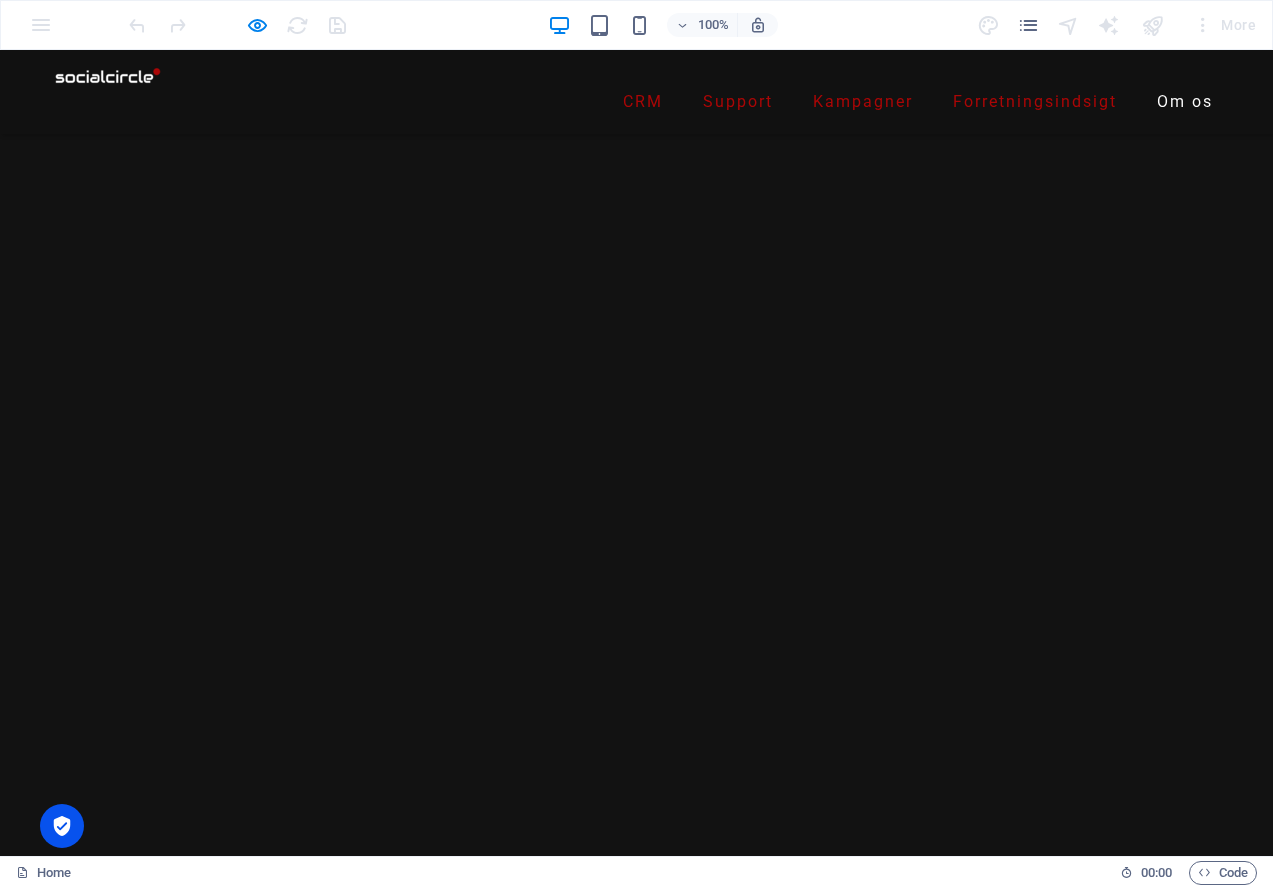 click on "Contact us if you have any questions   I have read and understand the privacy policy. Unreadable? Regenerate Send  Message" at bounding box center (636, 14243) 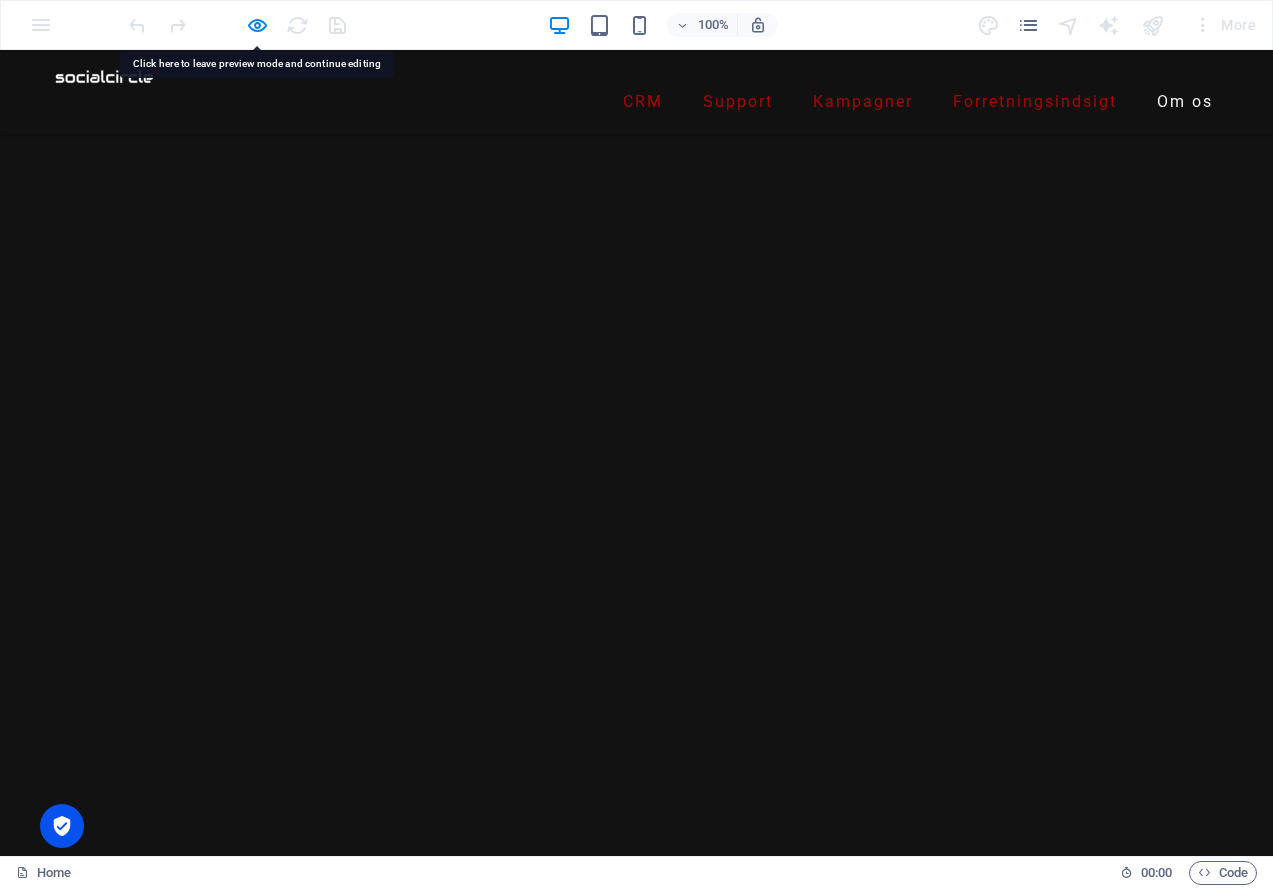 click at bounding box center (108, 76) 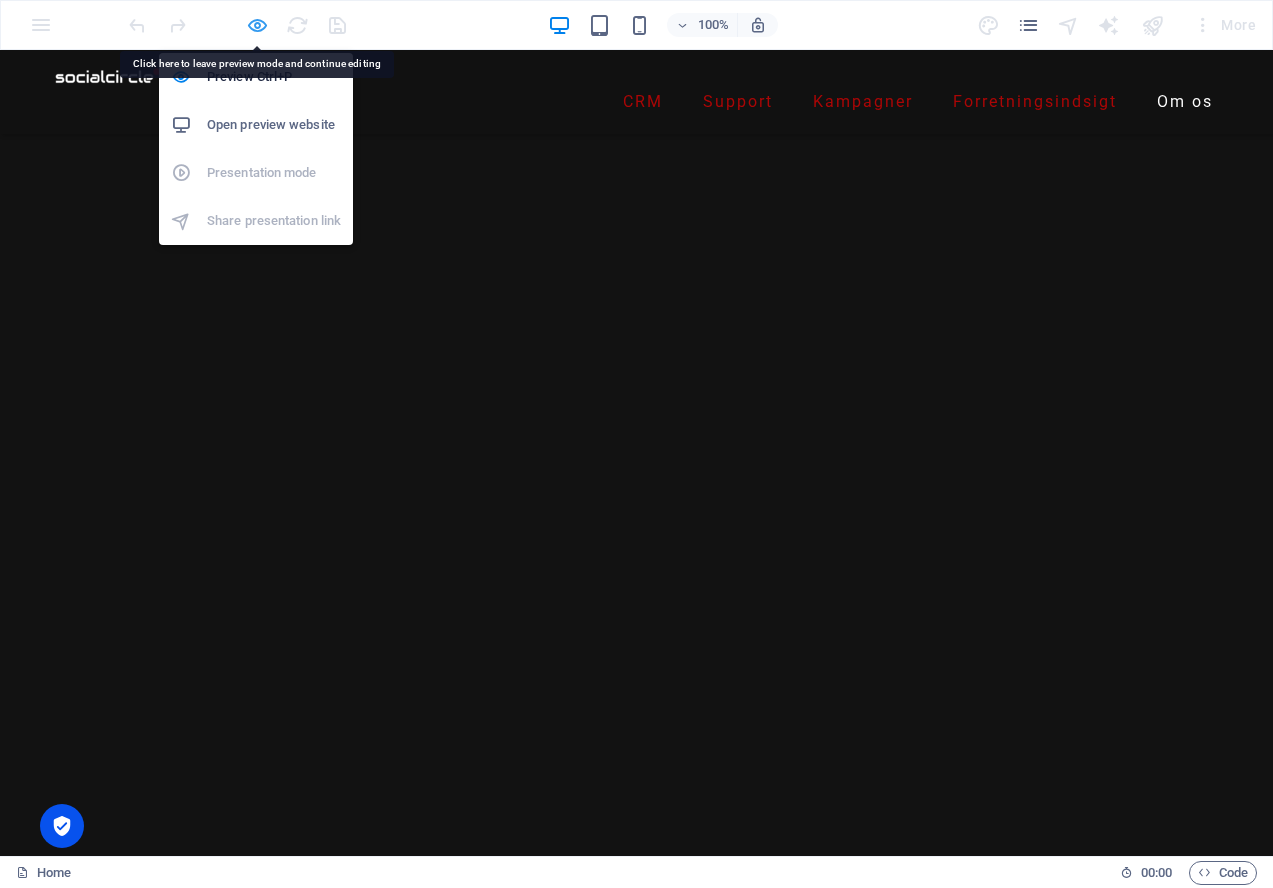 click at bounding box center (257, 25) 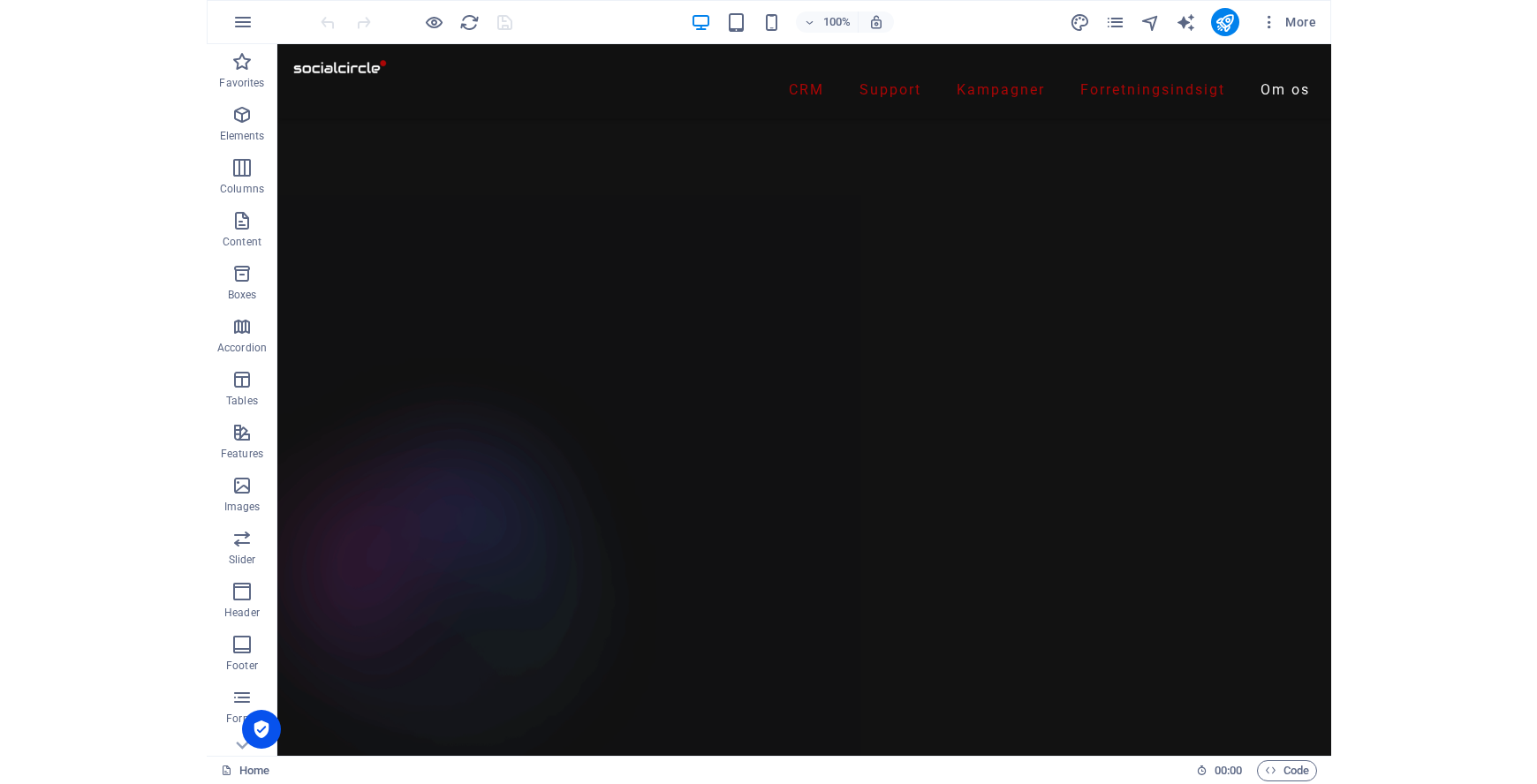scroll, scrollTop: 4044, scrollLeft: 0, axis: vertical 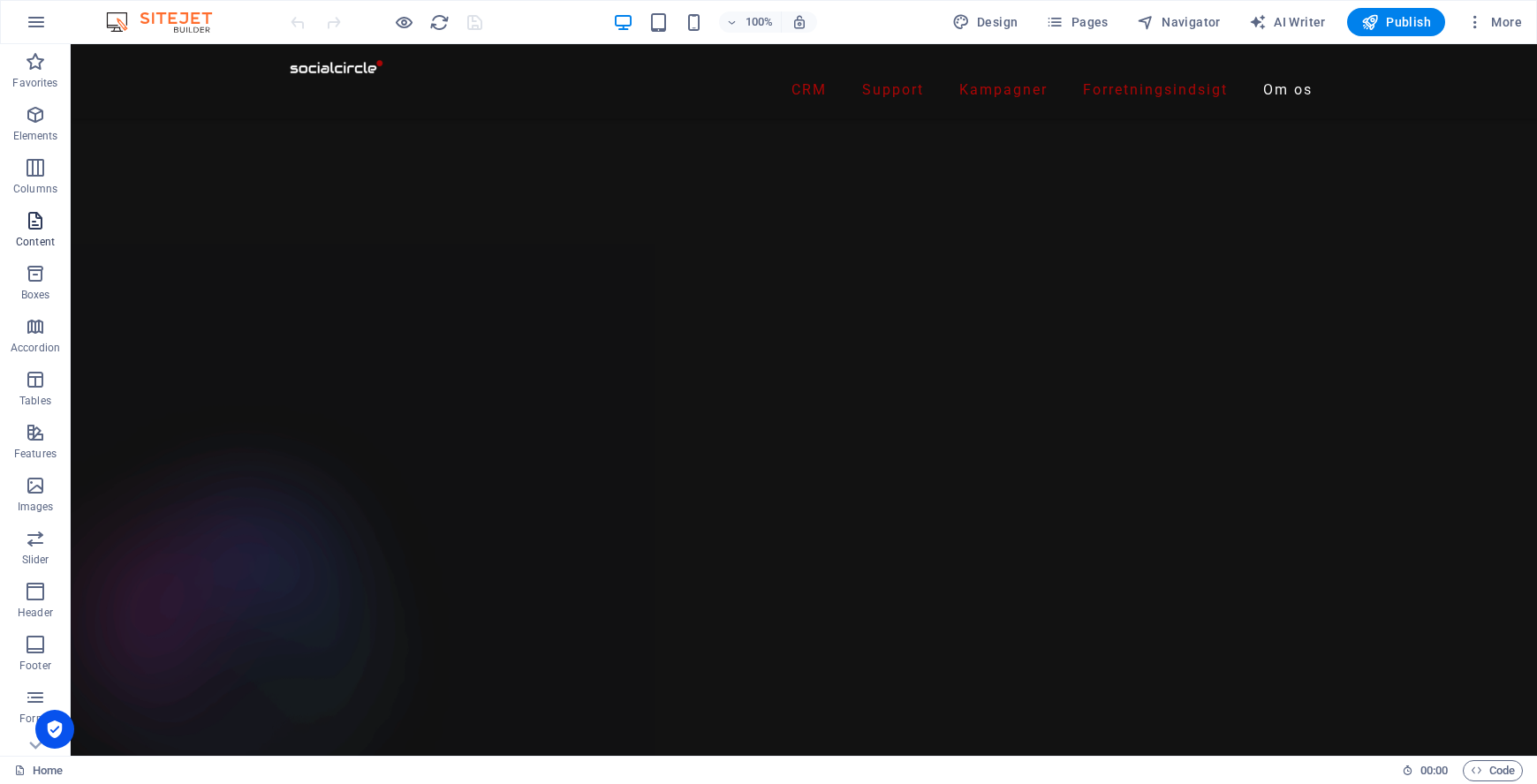 click at bounding box center (35, 221) 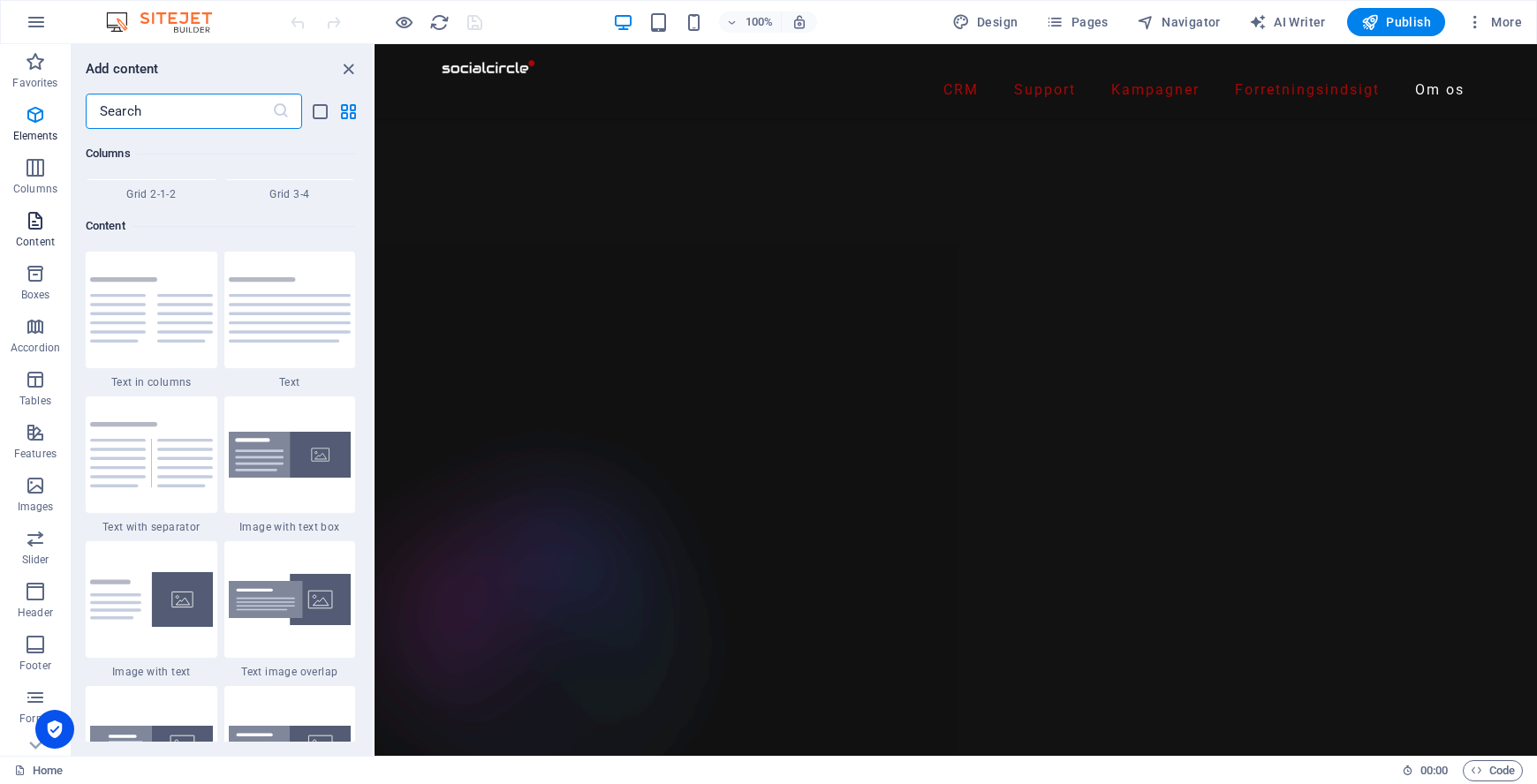 scroll, scrollTop: 3089, scrollLeft: 0, axis: vertical 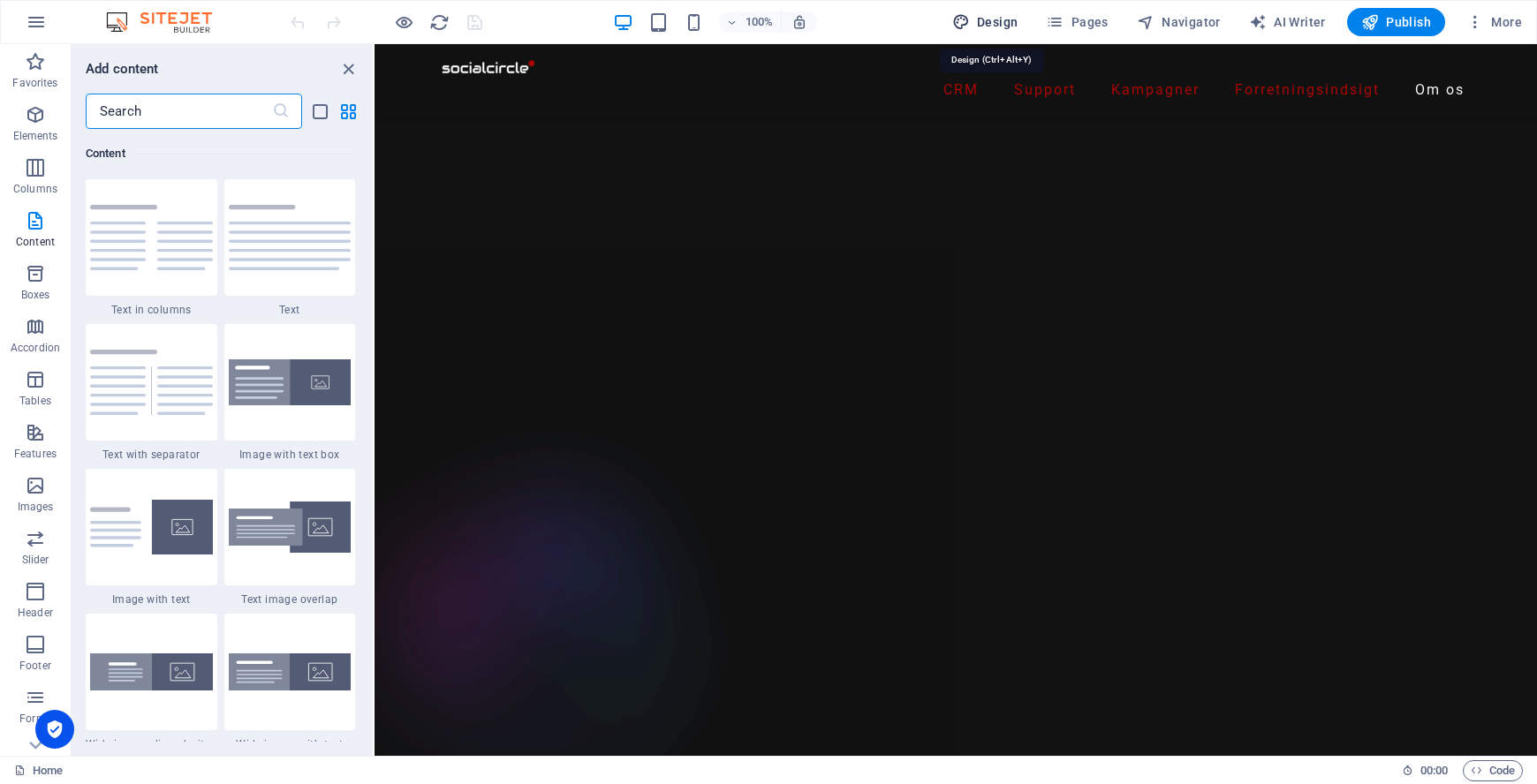 click on "Design" at bounding box center [985, 22] 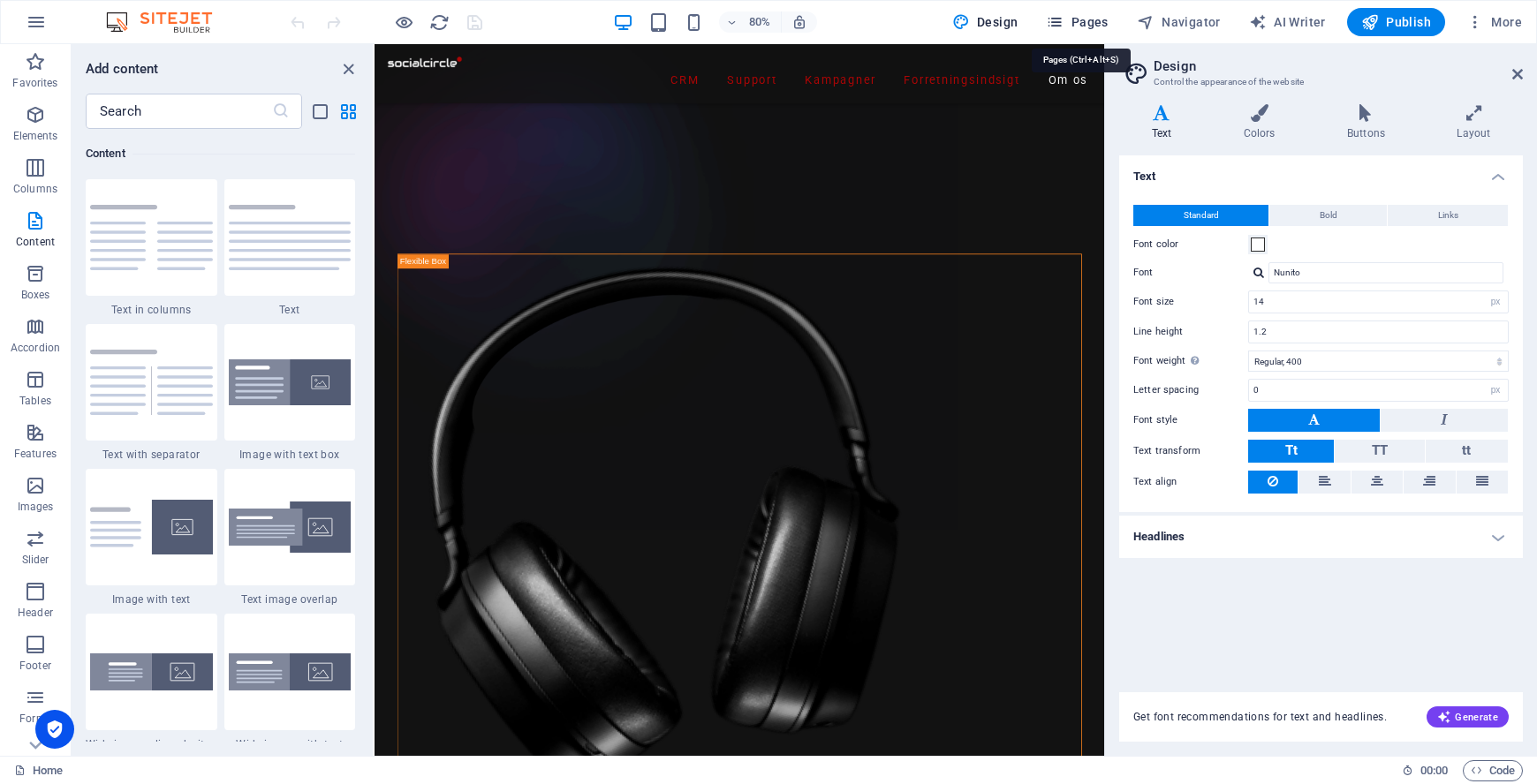 click on "Pages" at bounding box center (1077, 22) 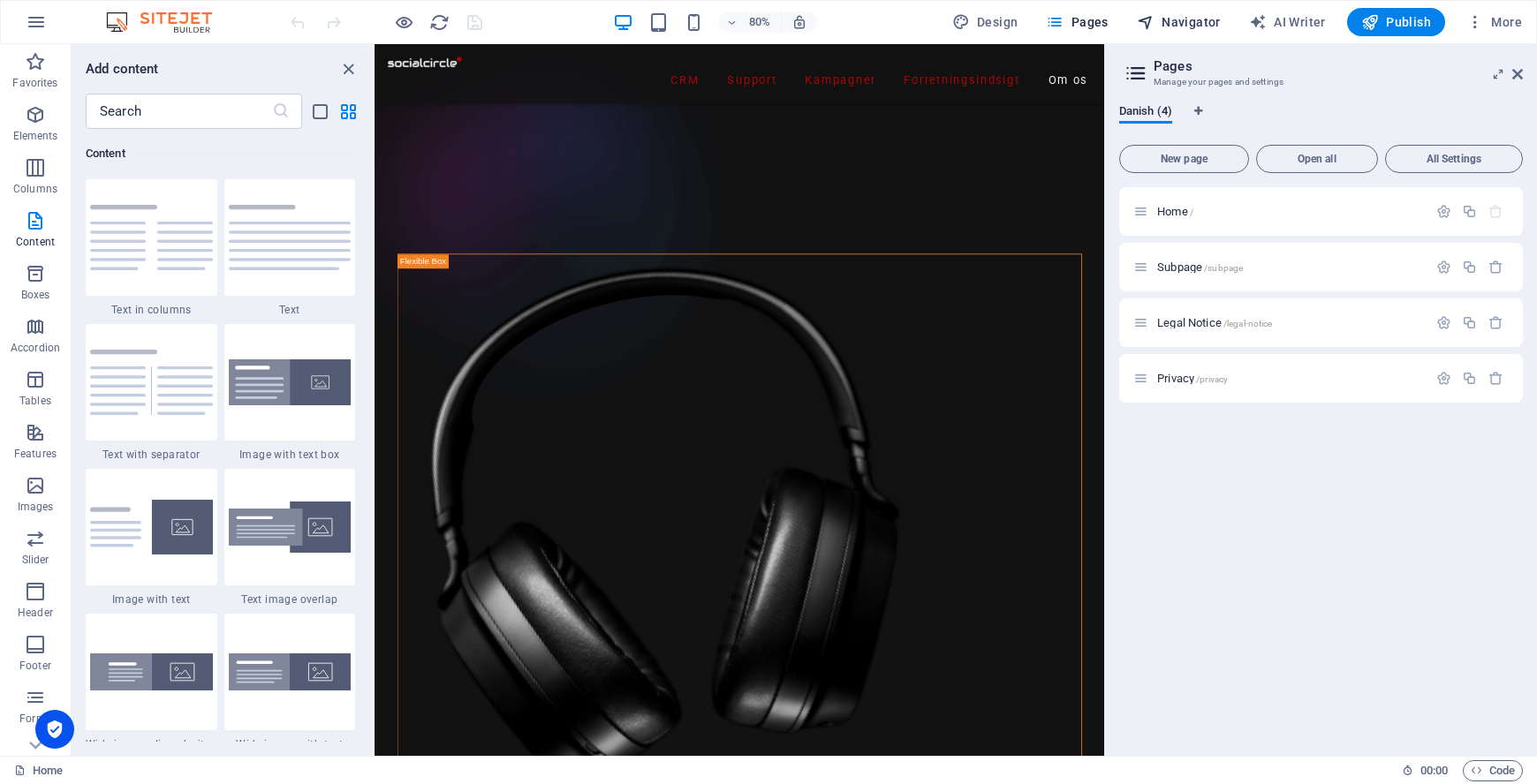 click on "Navigator" at bounding box center [1178, 22] 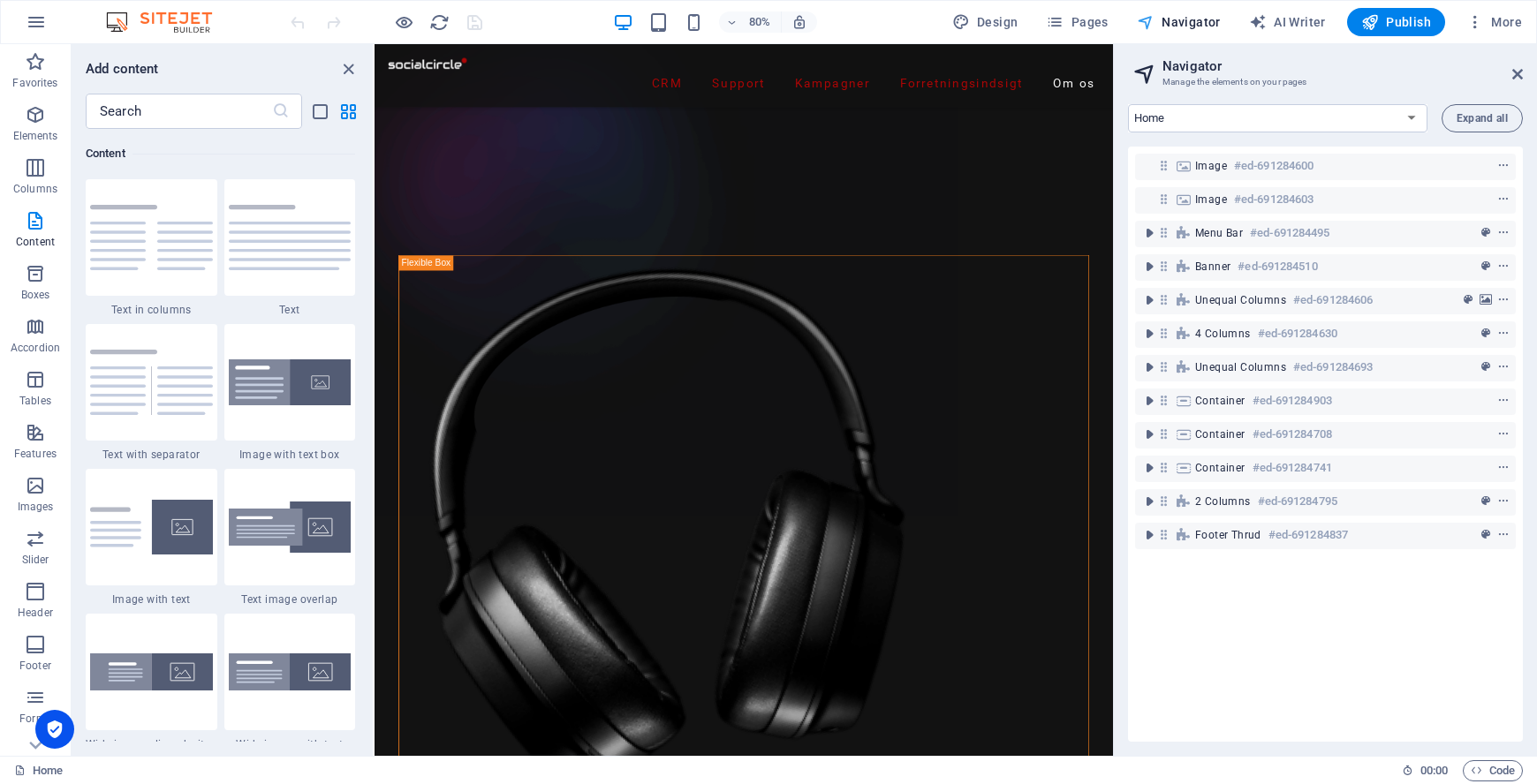 scroll, scrollTop: 4007, scrollLeft: 0, axis: vertical 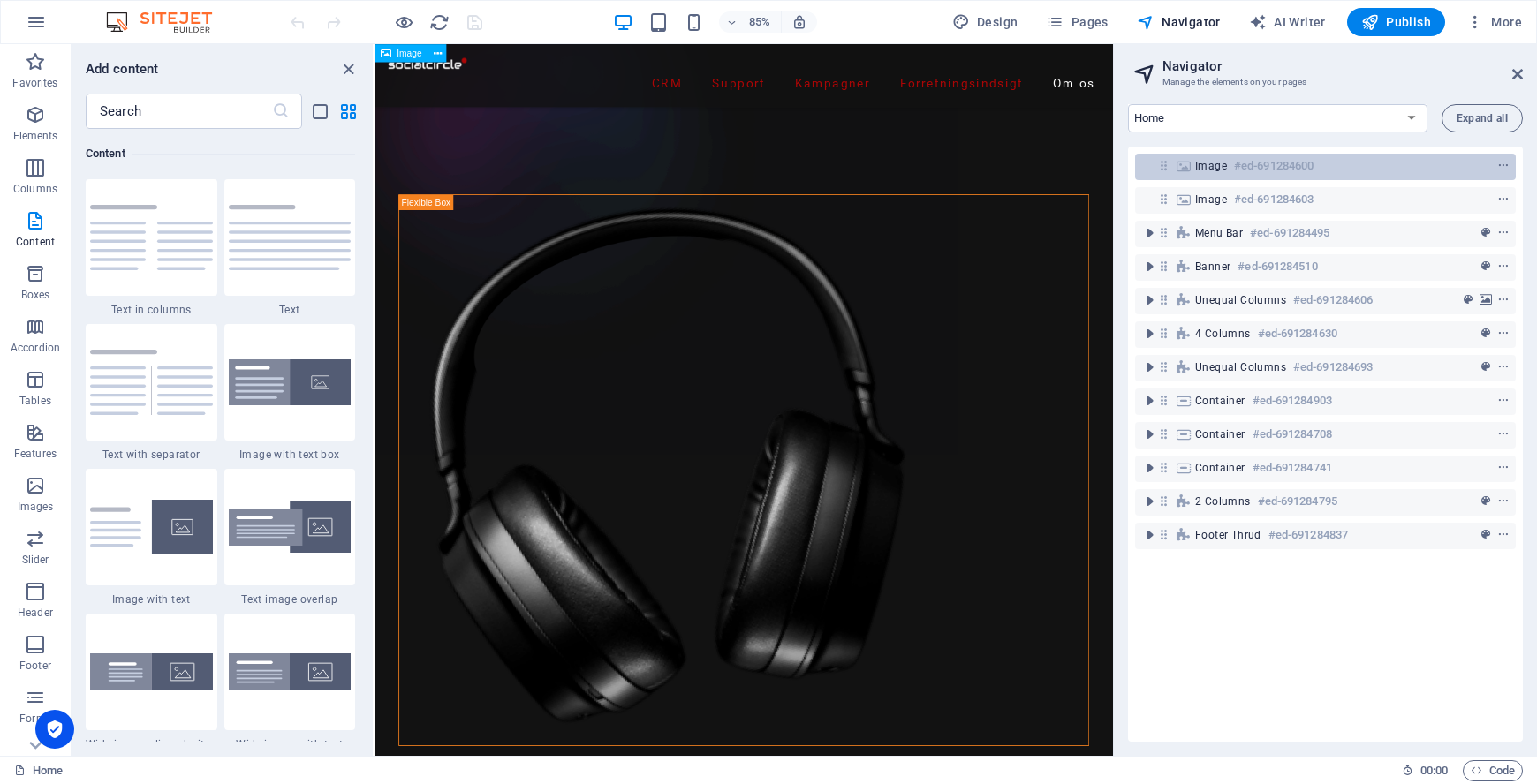 click on "#ed-691284600" at bounding box center [1274, 166] 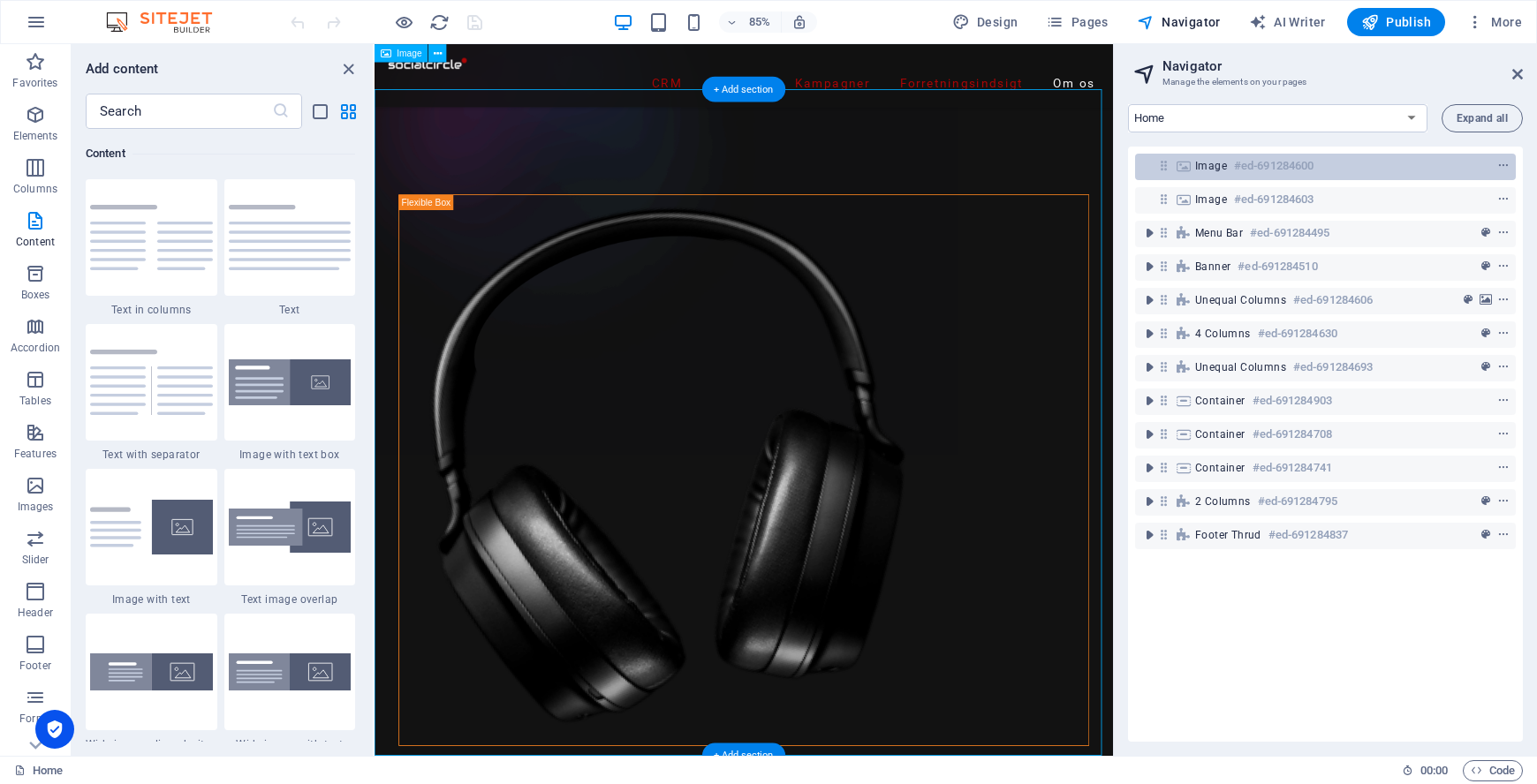 scroll, scrollTop: 0, scrollLeft: 0, axis: both 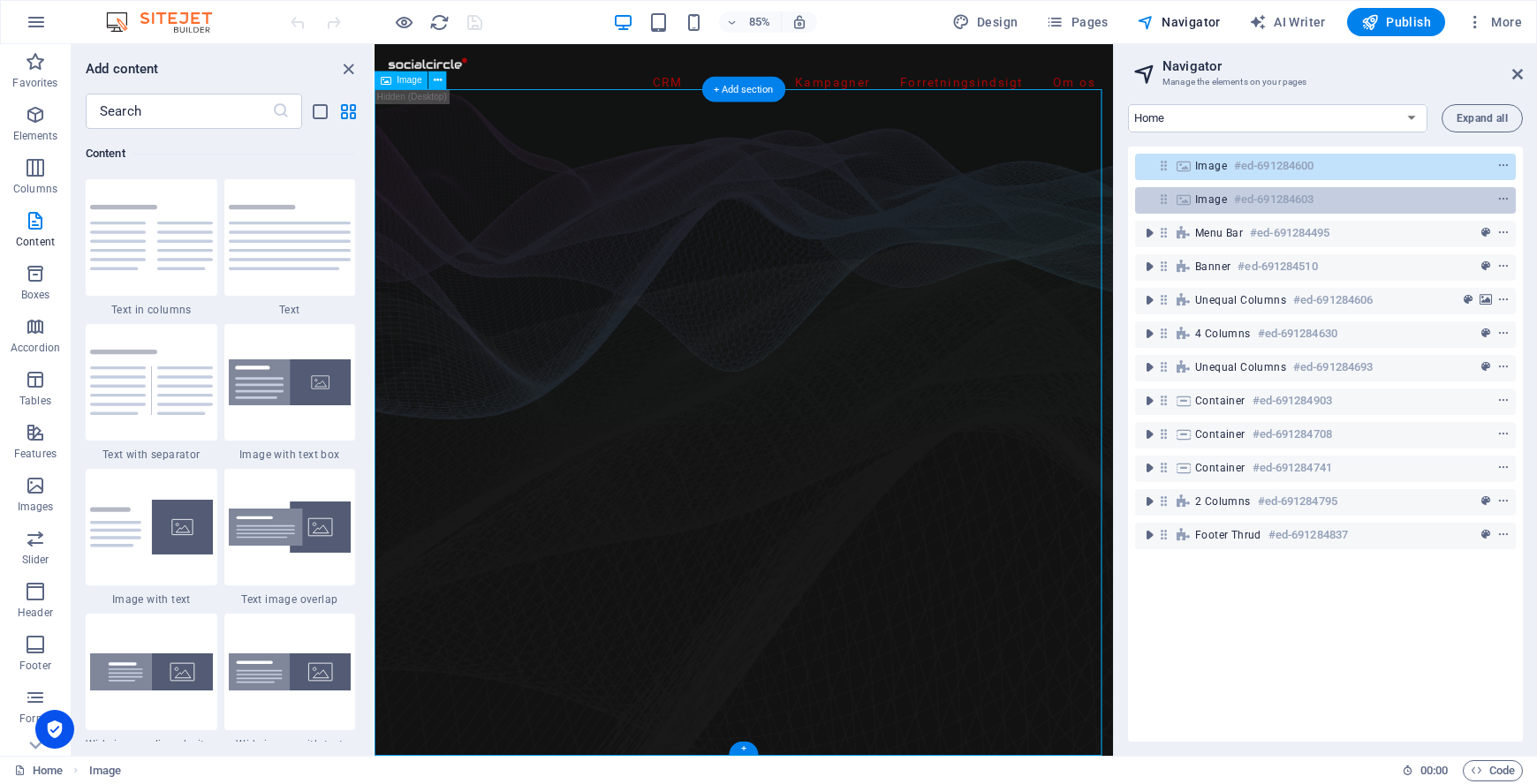click on "#ed-691284603" at bounding box center (1274, 200) 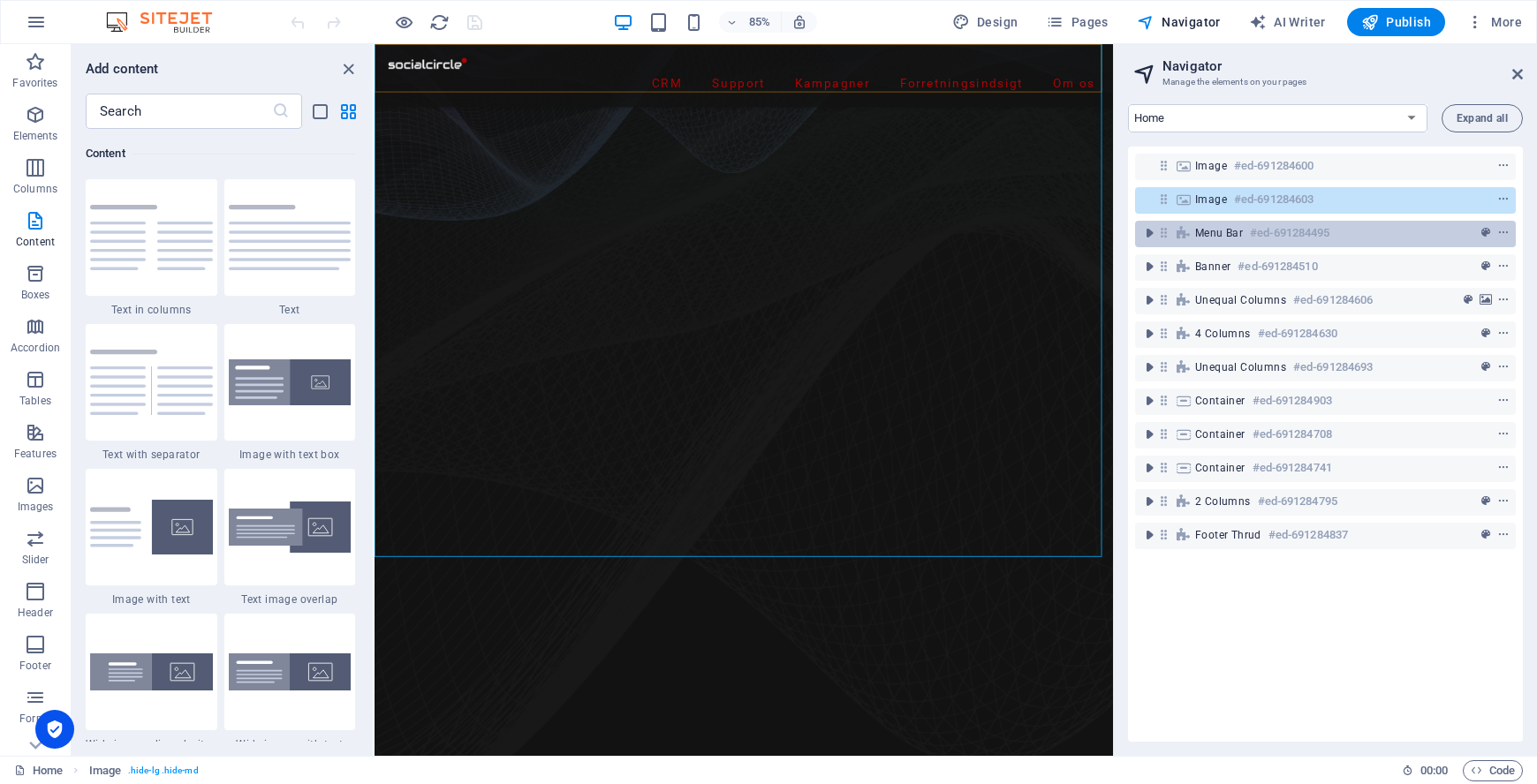 click on "Menu Bar" at bounding box center (1219, 233) 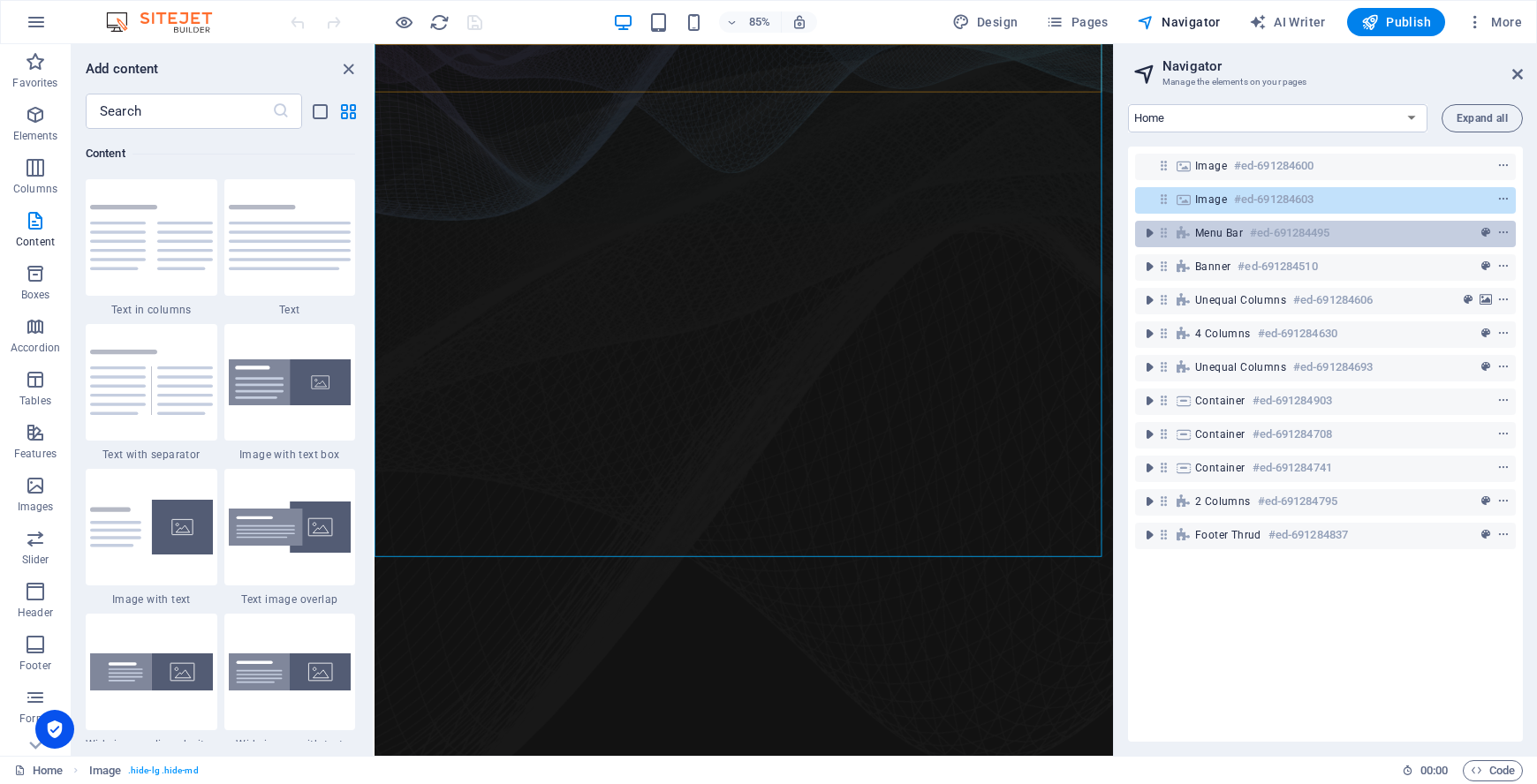 scroll, scrollTop: 0, scrollLeft: 0, axis: both 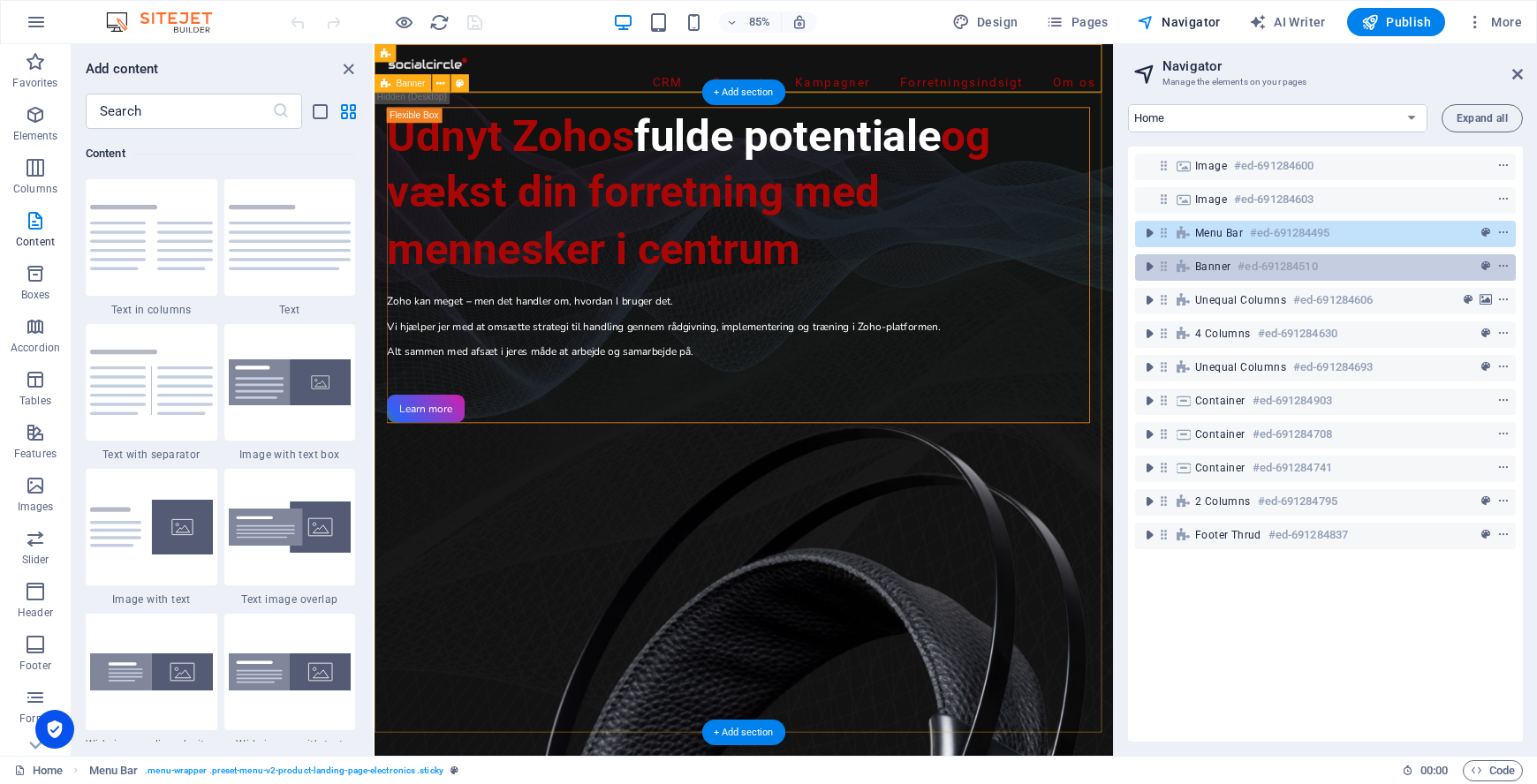 click on "#ed-691284510" at bounding box center (1277, 267) 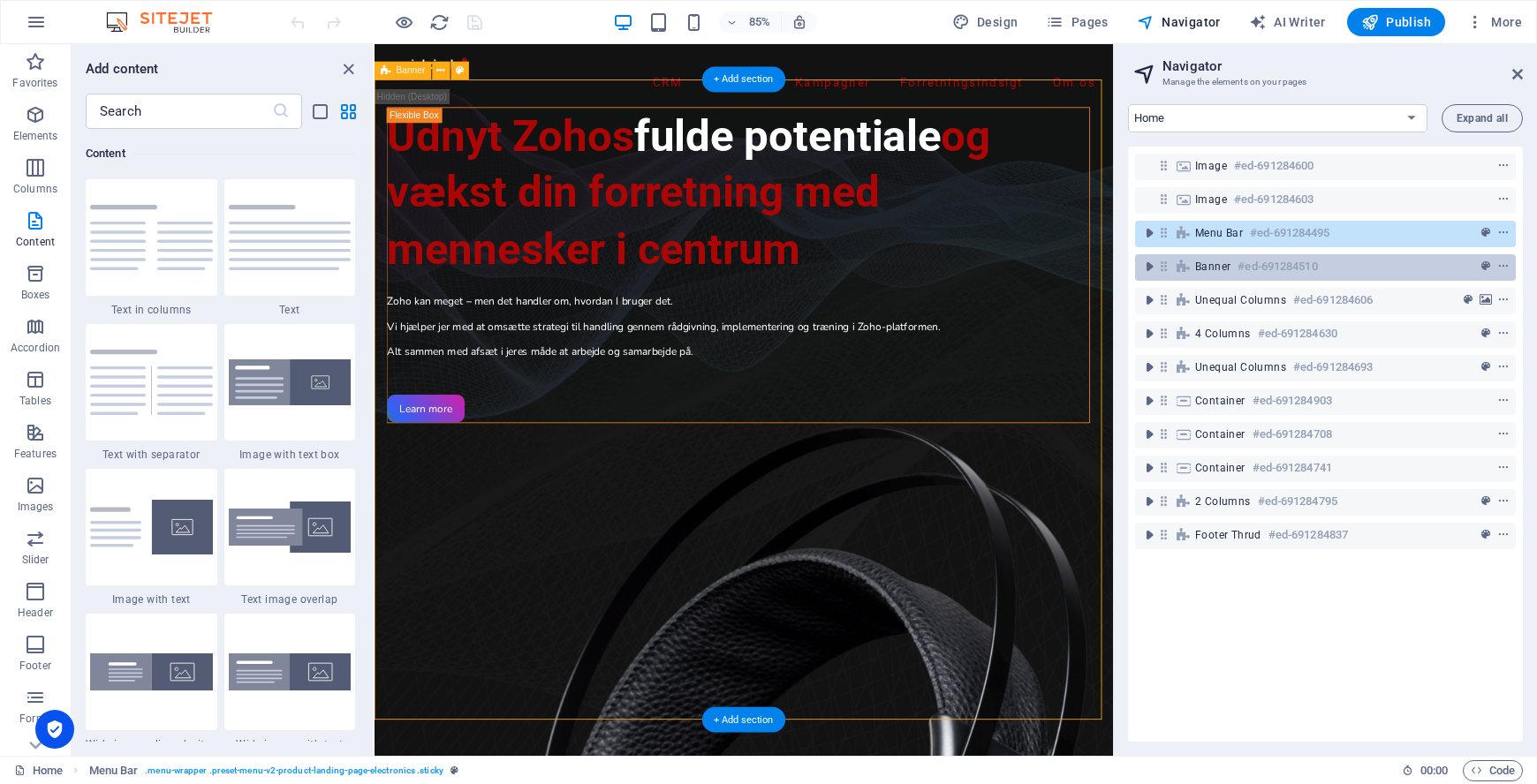 scroll, scrollTop: 15, scrollLeft: 0, axis: vertical 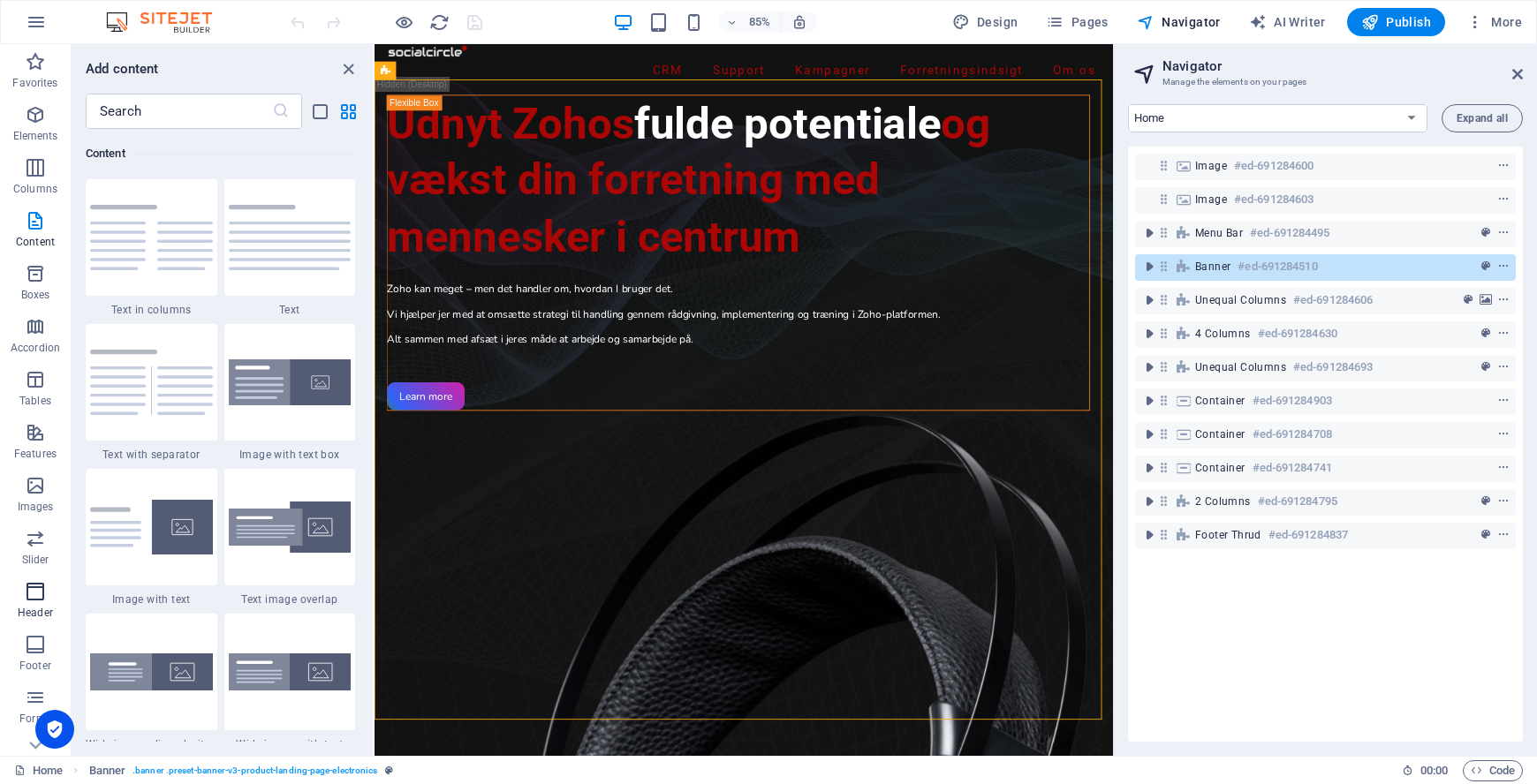 click at bounding box center (35, 592) 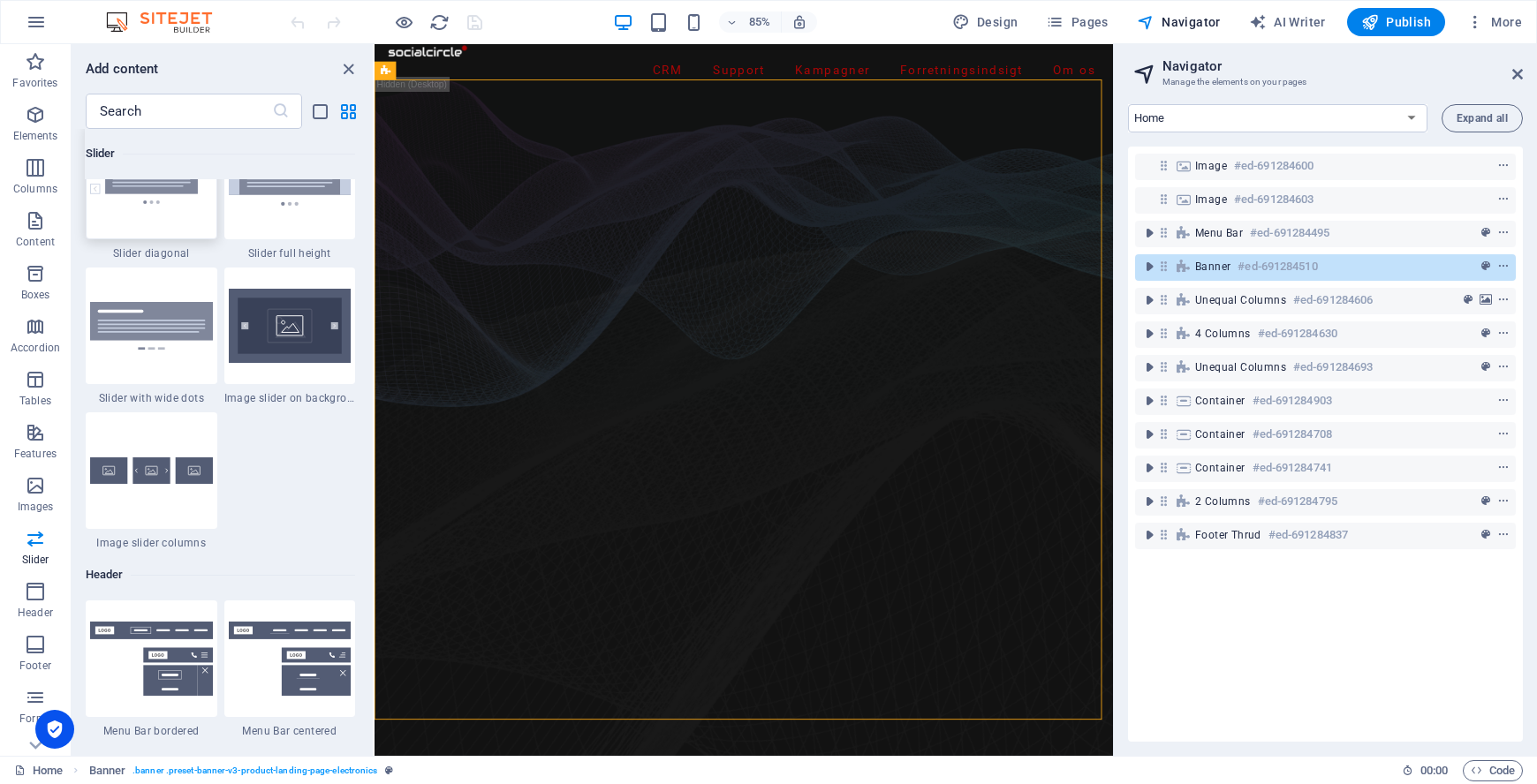 scroll, scrollTop: 9869, scrollLeft: 0, axis: vertical 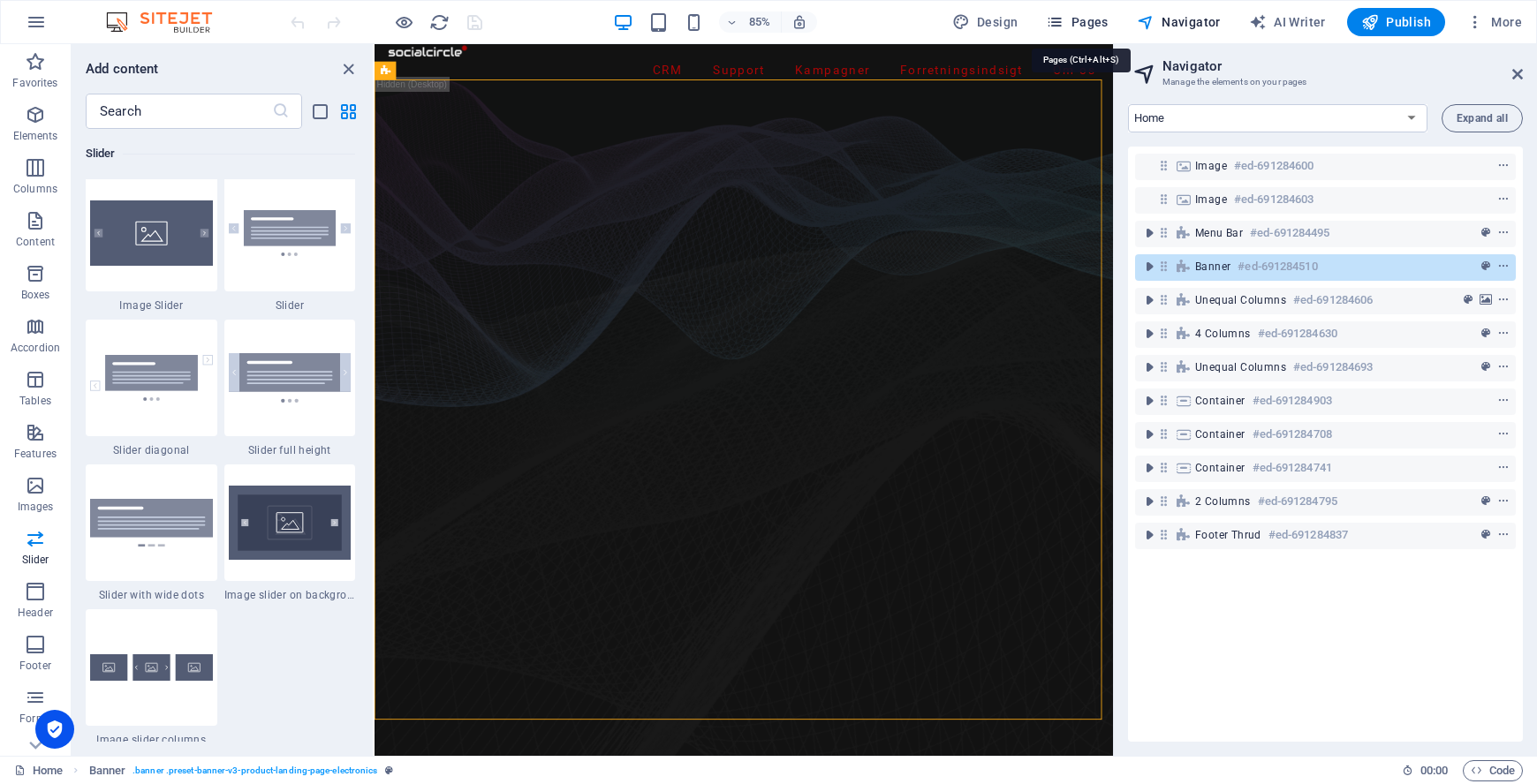 click on "Pages" at bounding box center (1077, 22) 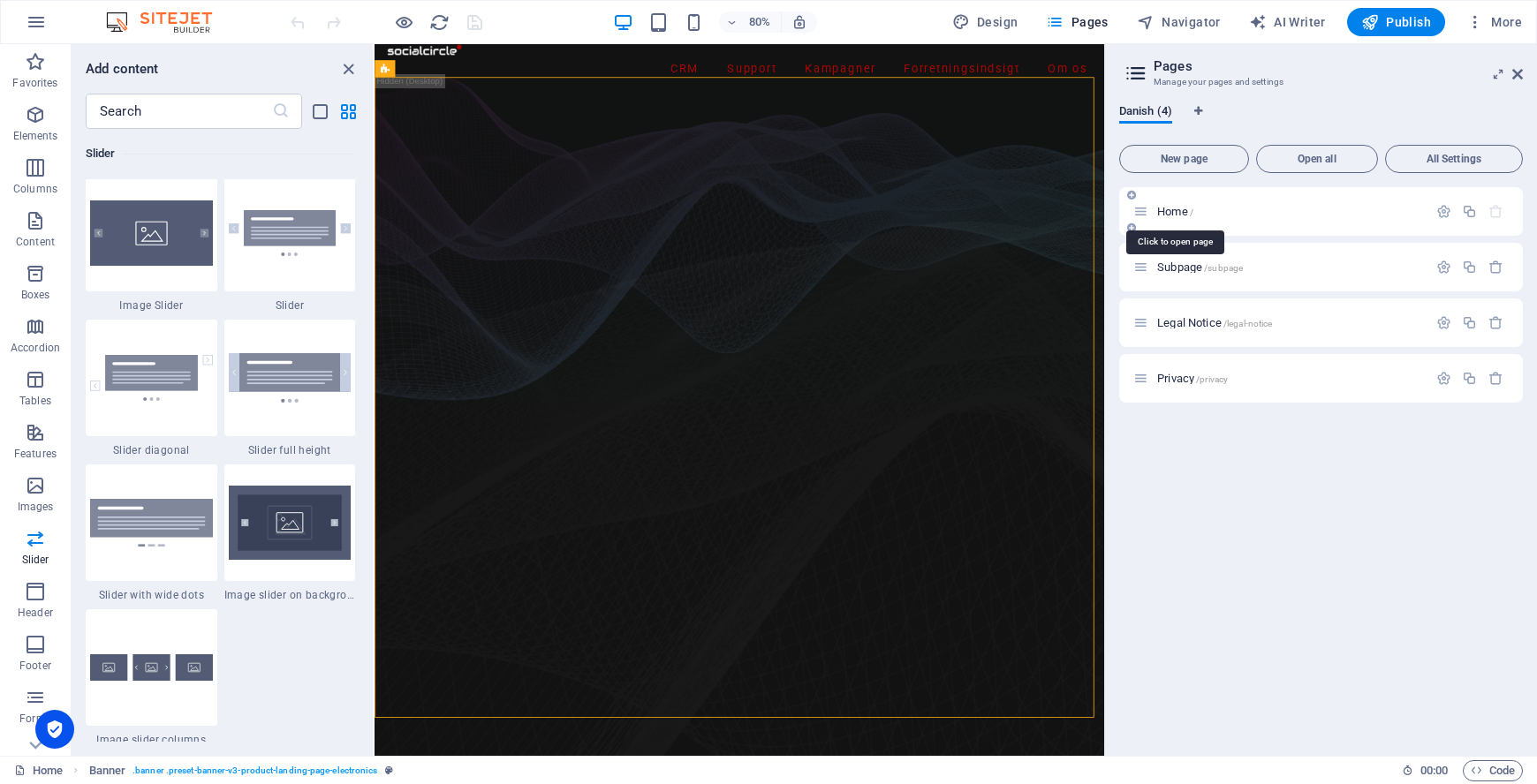 click on "Home /" at bounding box center (1175, 211) 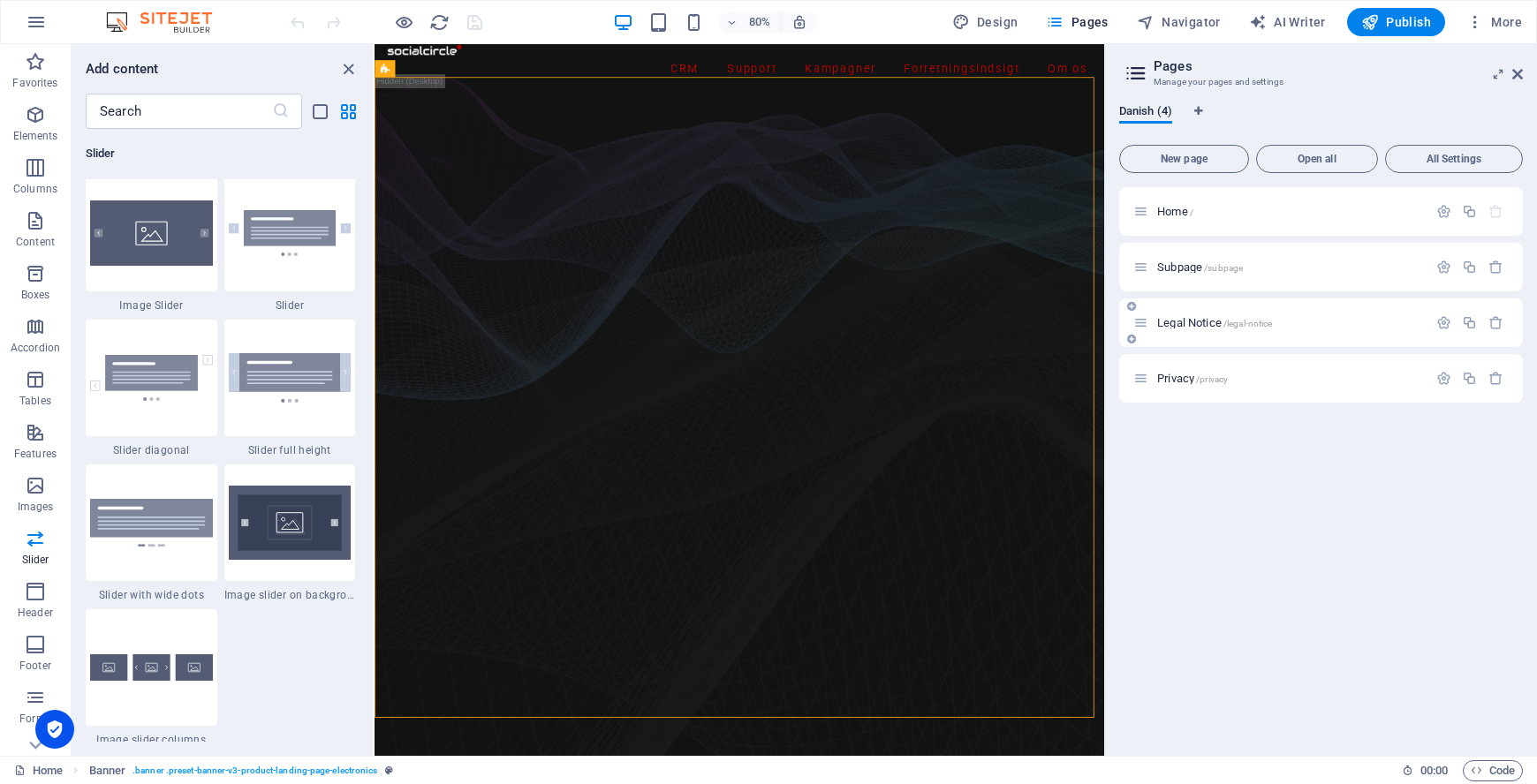 click on "Legal Notice /legal-notice" at bounding box center [1215, 322] 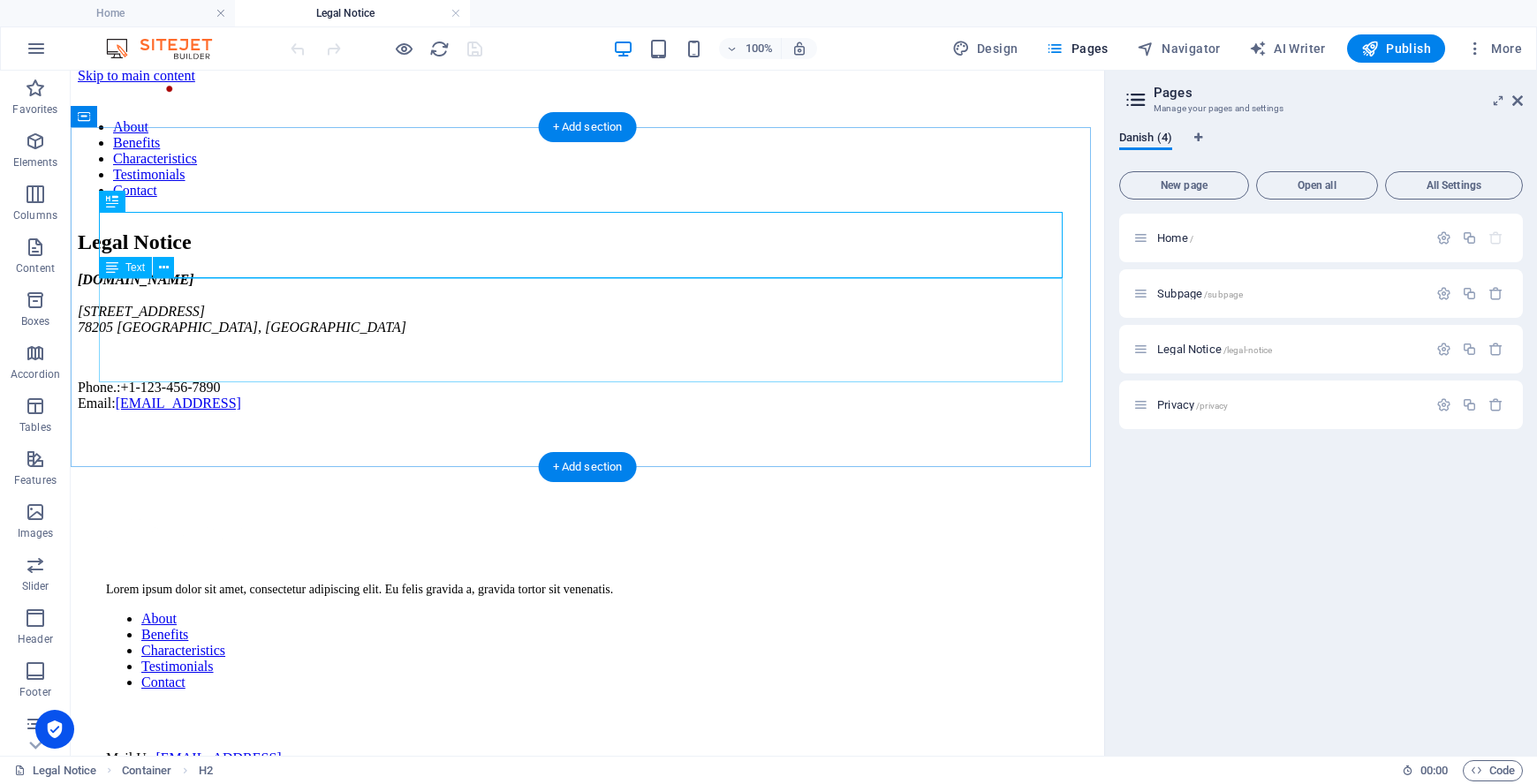 scroll, scrollTop: 0, scrollLeft: 0, axis: both 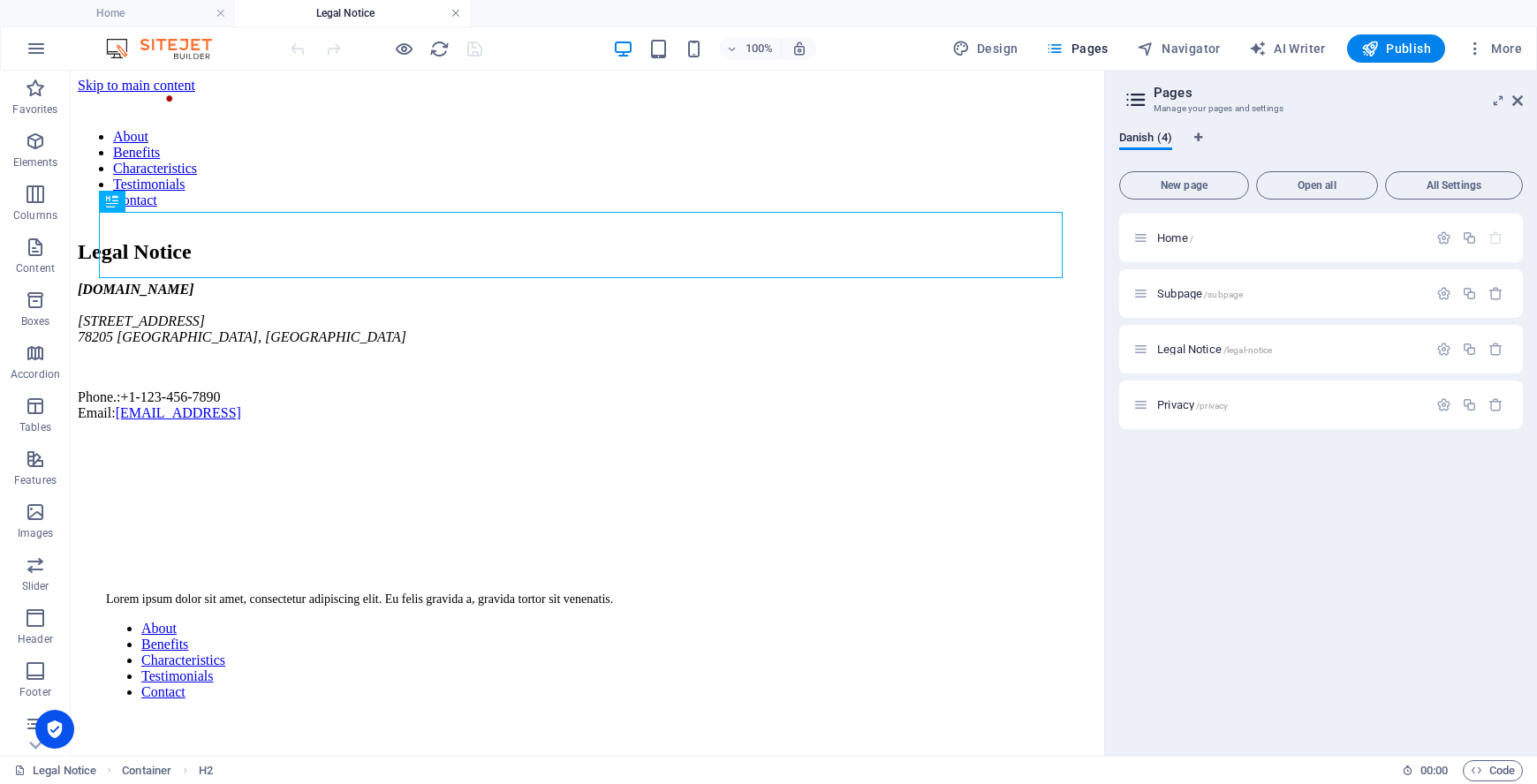 click at bounding box center [456, 13] 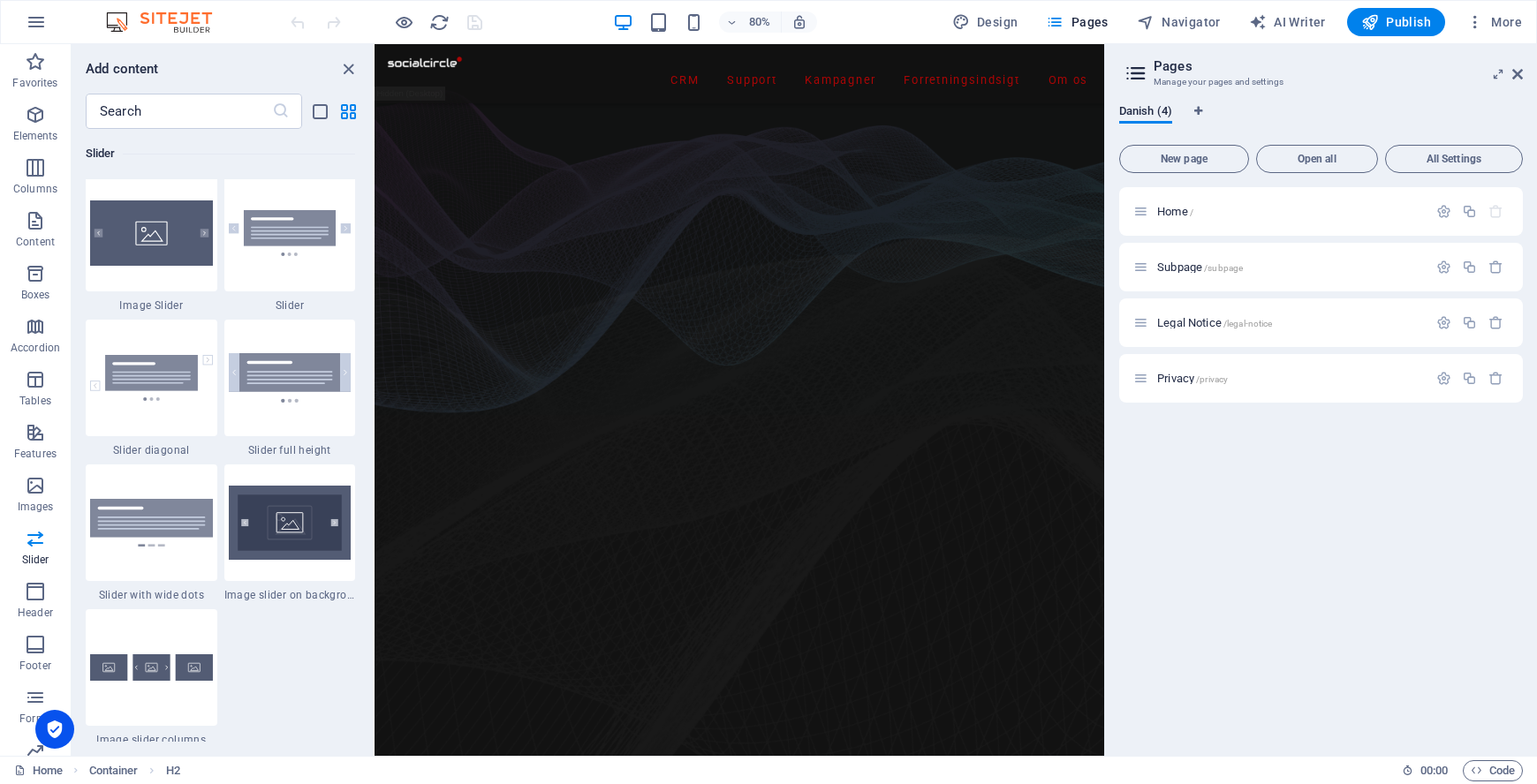 scroll, scrollTop: 15, scrollLeft: 0, axis: vertical 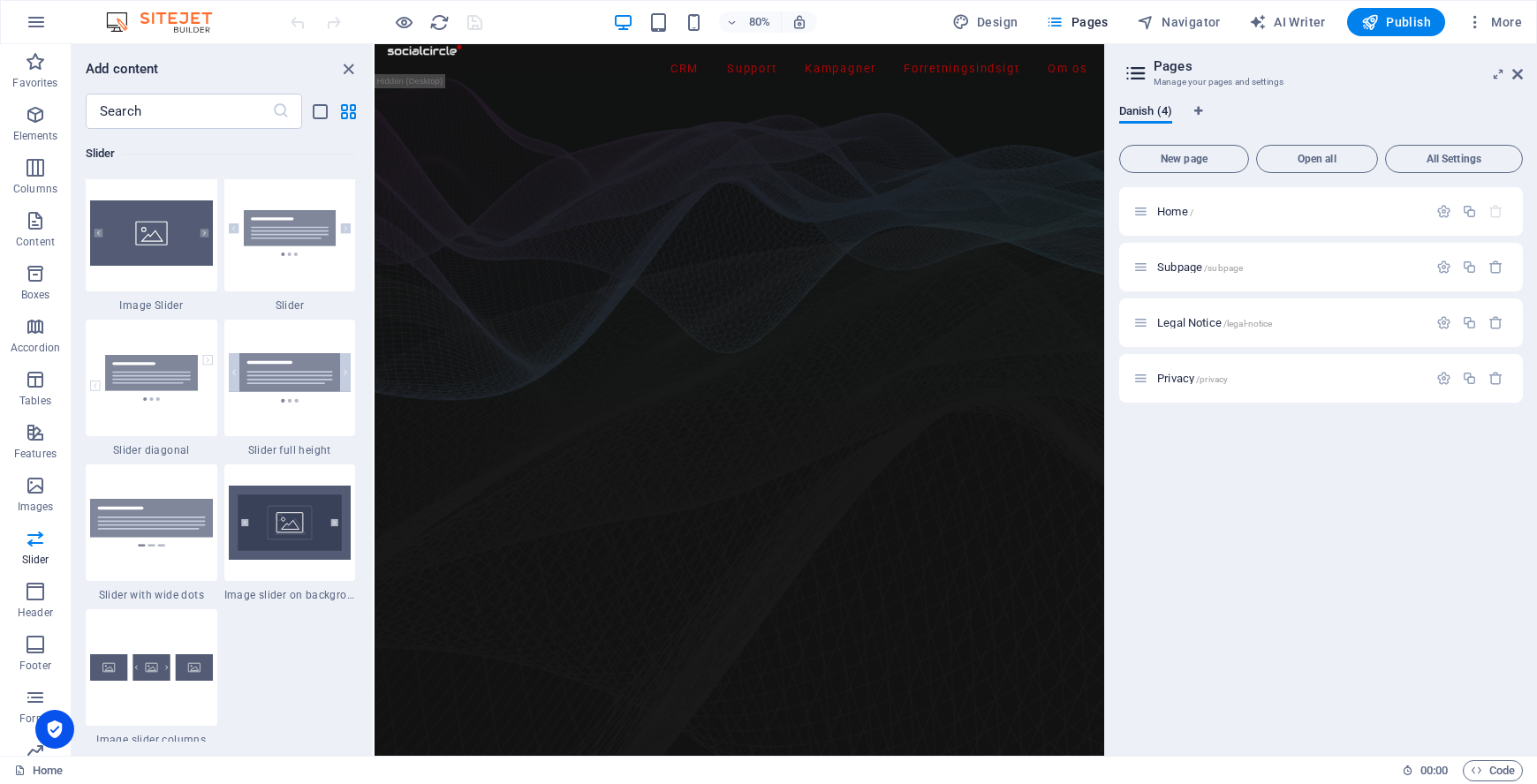 click on "Home / Subpage /subpage Legal Notice /legal-notice Privacy /privacy" at bounding box center (1321, 464) 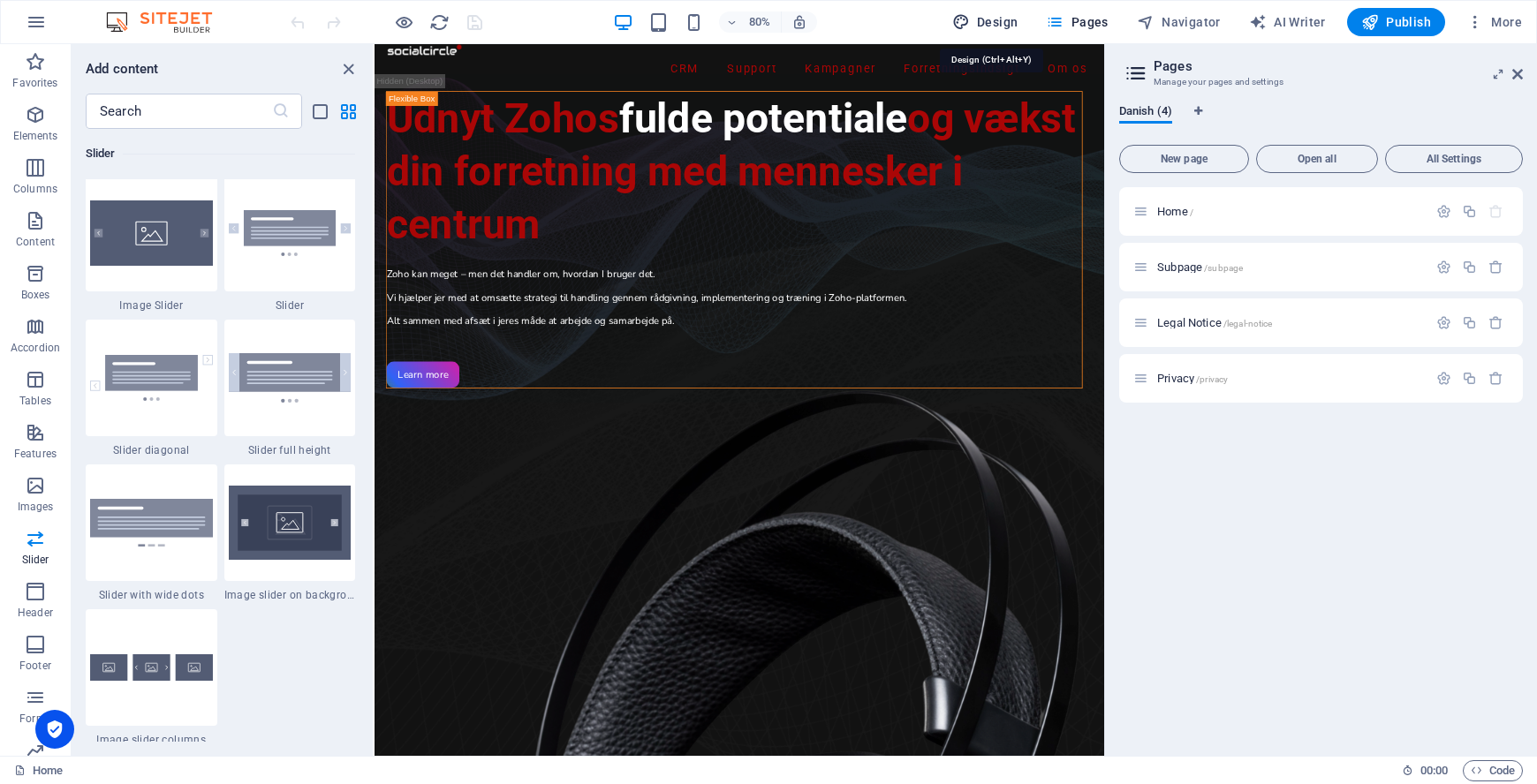 click on "Design" at bounding box center [985, 22] 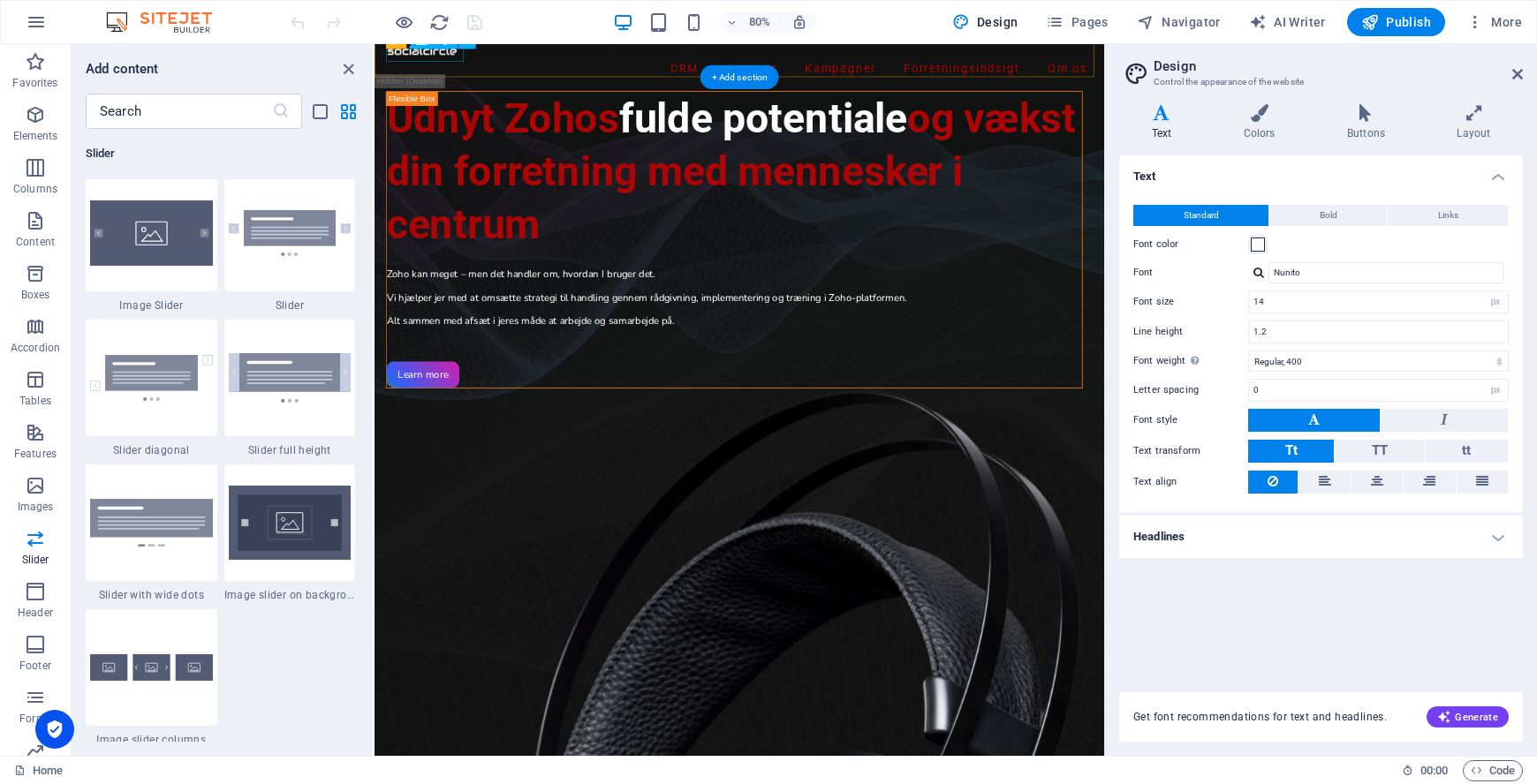 click at bounding box center (830, 52) 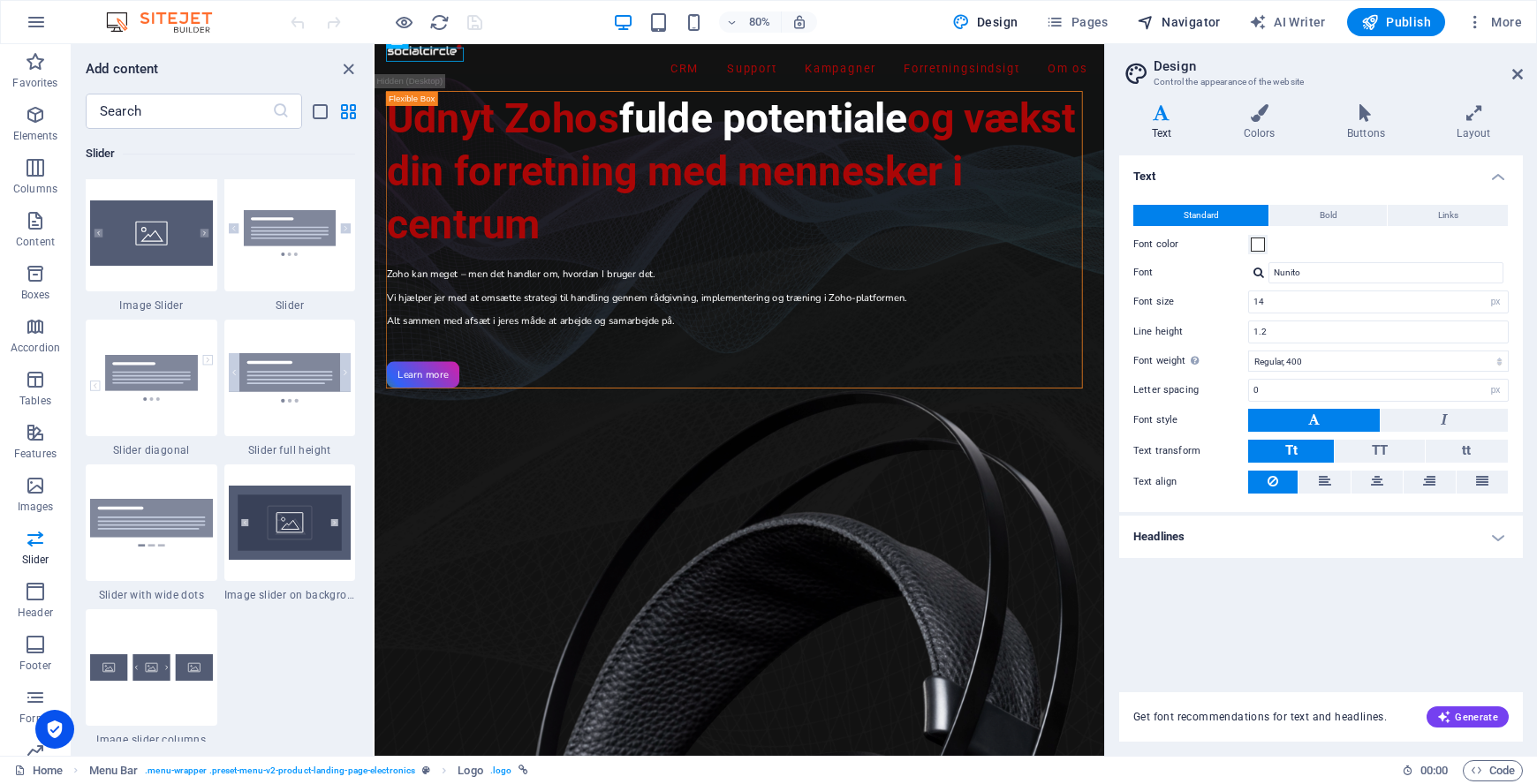 click on "Navigator" at bounding box center [1178, 22] 